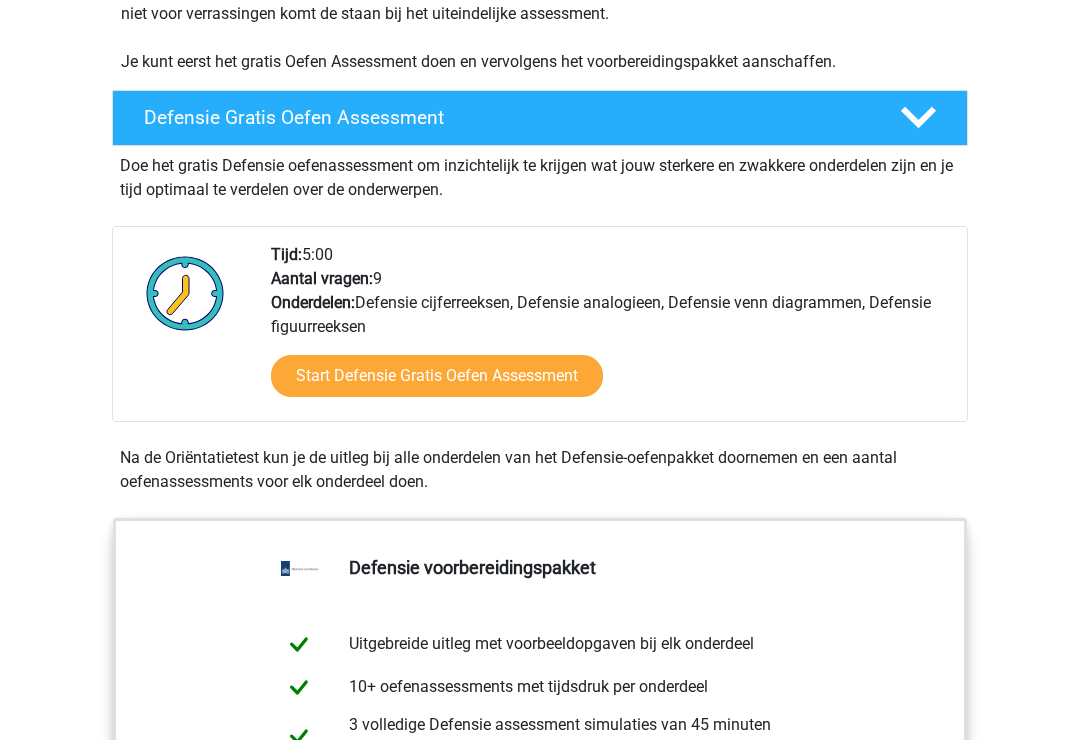 scroll, scrollTop: 482, scrollLeft: 0, axis: vertical 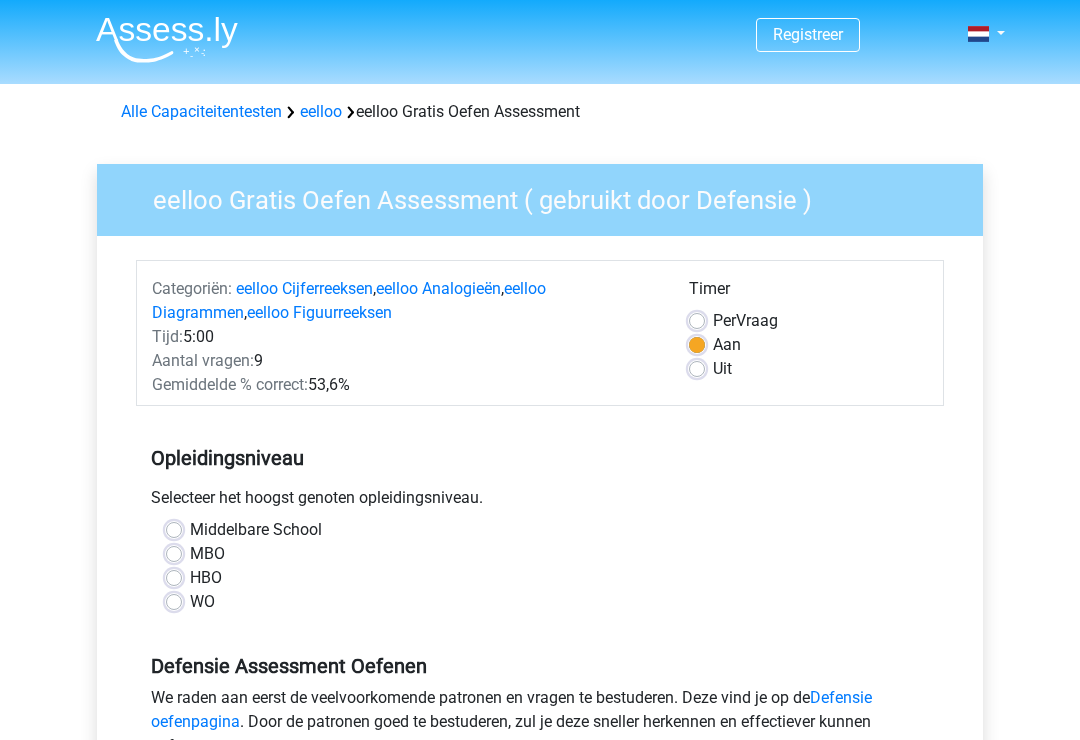 click on "Middelbare School" at bounding box center [256, 530] 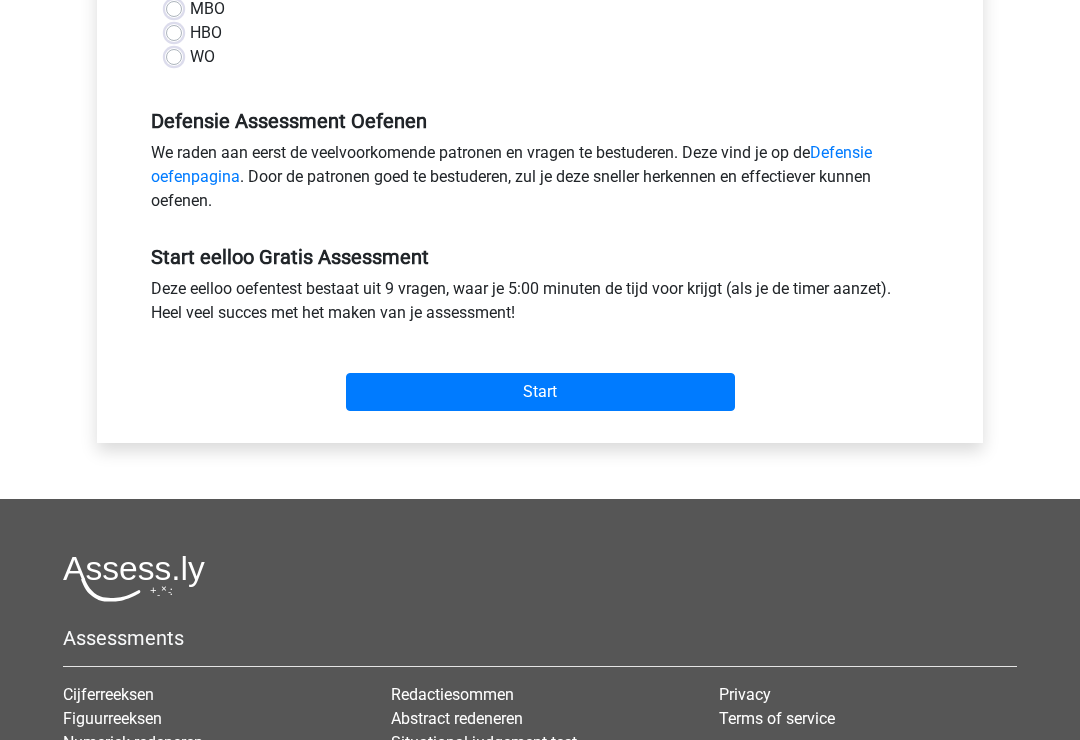 scroll, scrollTop: 546, scrollLeft: 0, axis: vertical 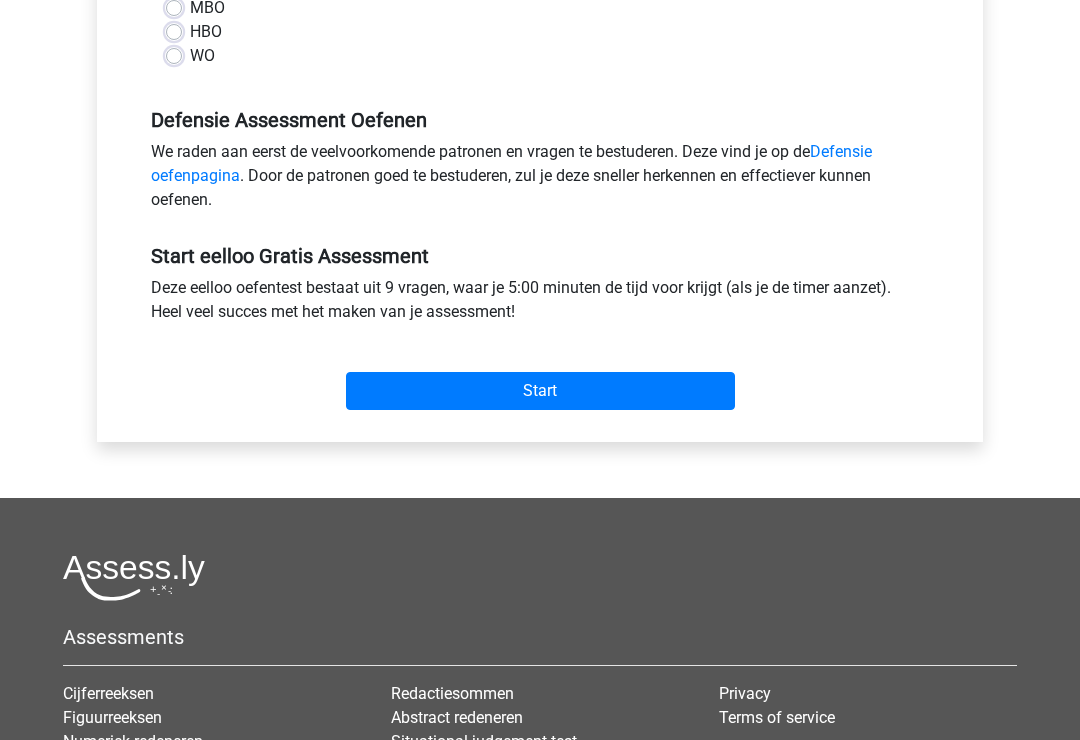click on "Start" at bounding box center [540, 391] 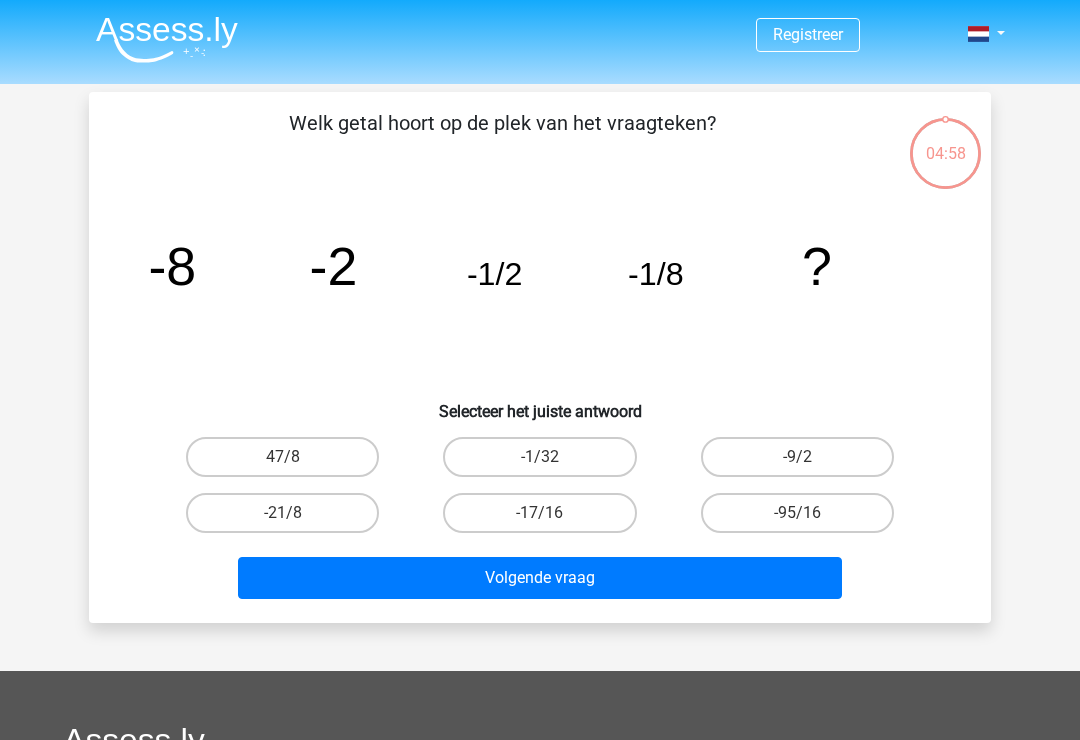 scroll, scrollTop: 0, scrollLeft: 0, axis: both 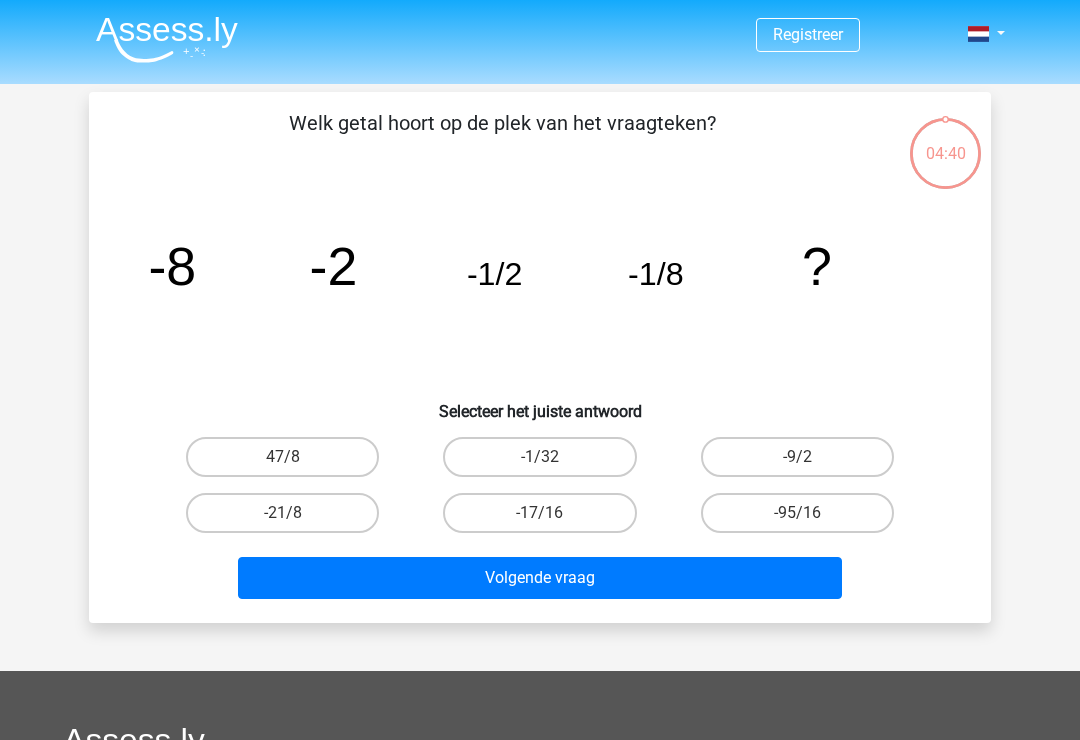 click on "-1/32" at bounding box center (539, 457) 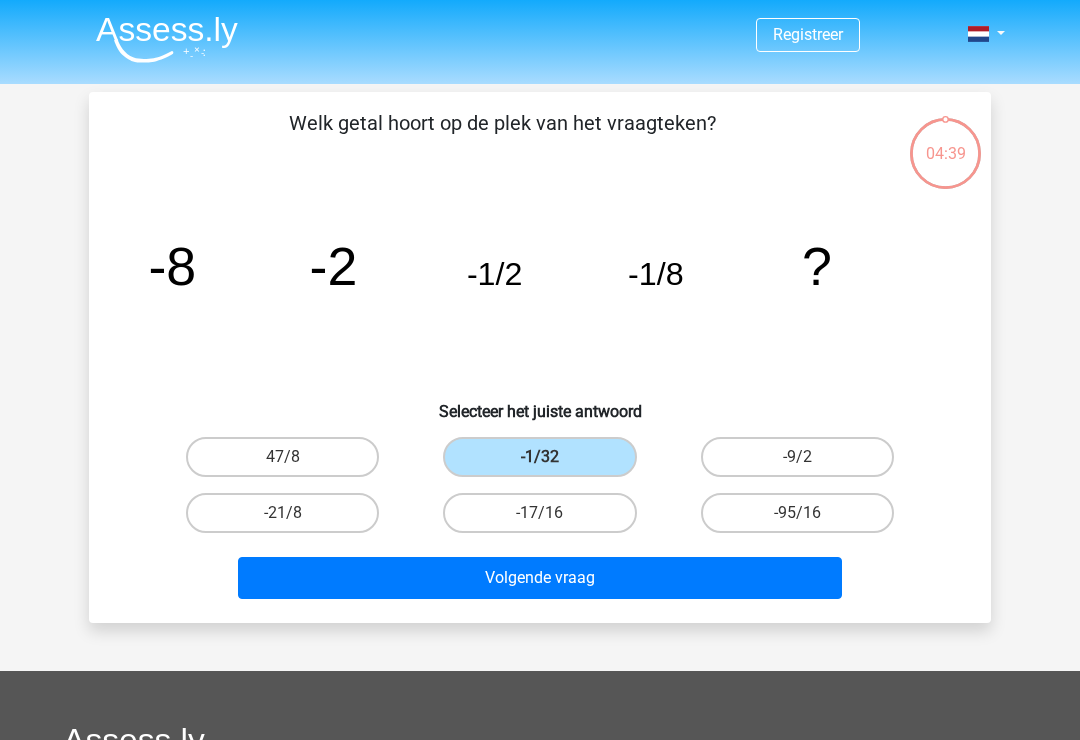 click on "Volgende vraag" at bounding box center [540, 578] 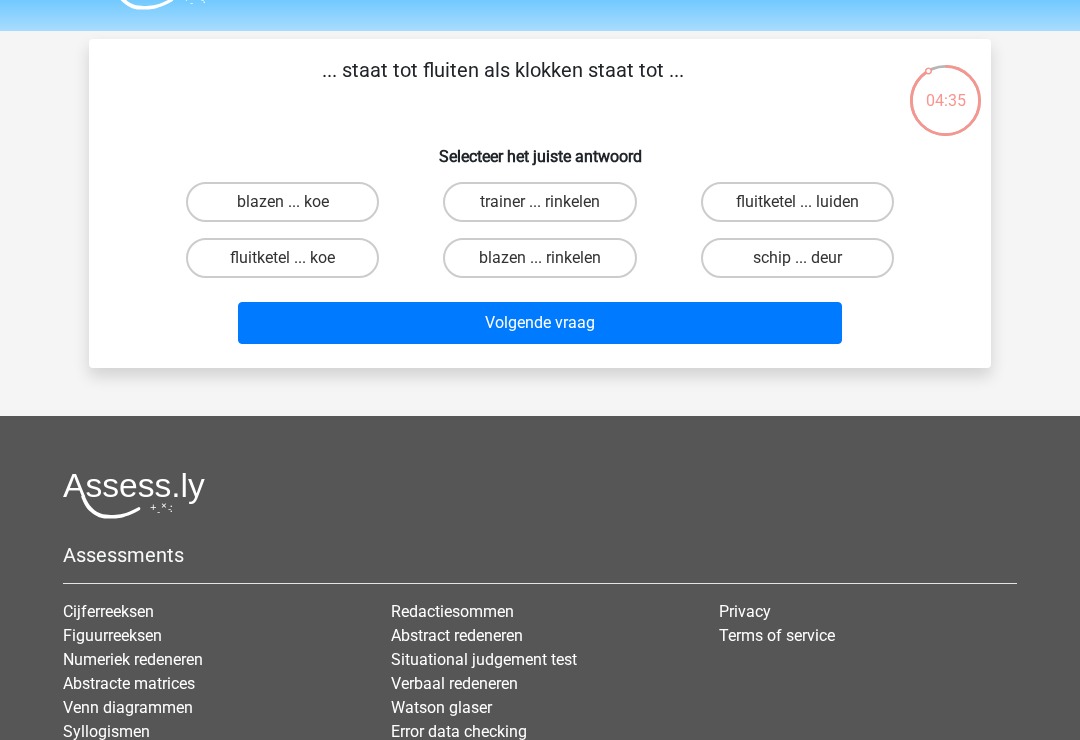 scroll, scrollTop: 53, scrollLeft: 0, axis: vertical 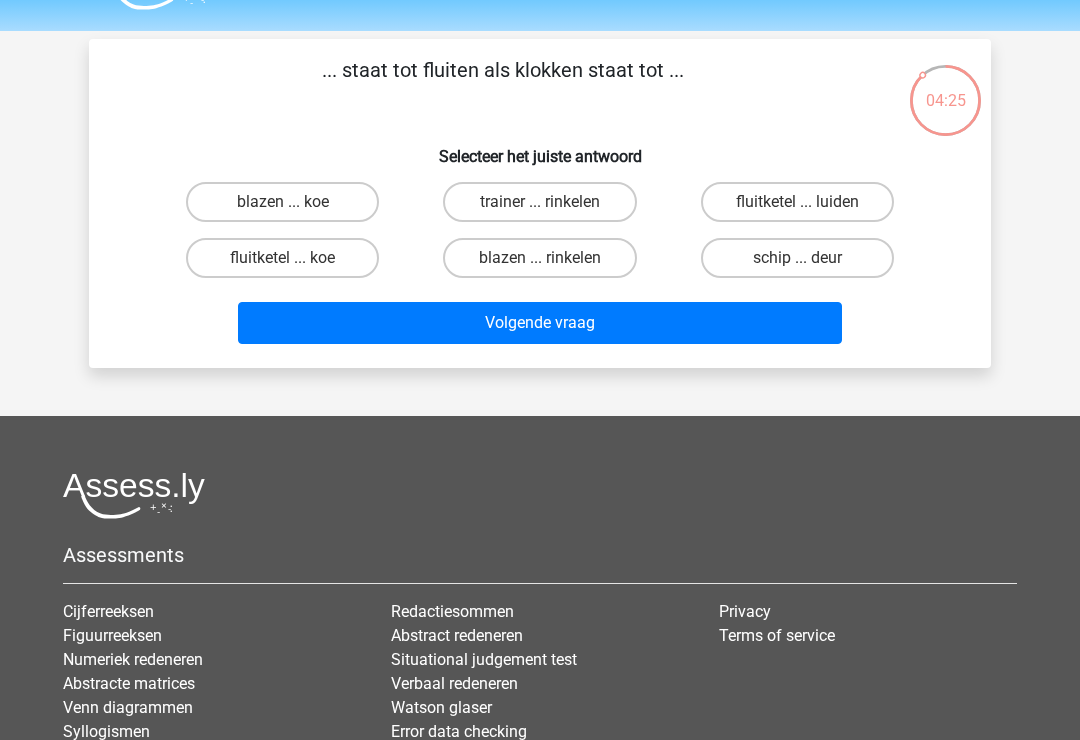 click on "fluitketel ... luiden" at bounding box center (797, 202) 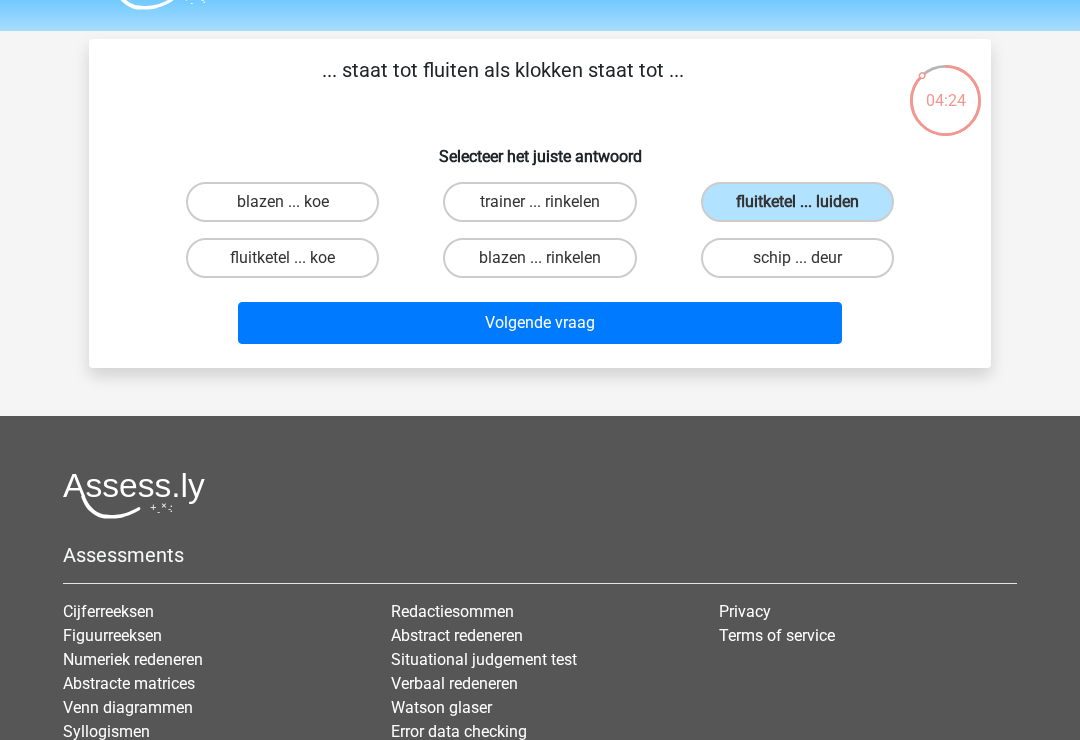 click on "Volgende vraag" at bounding box center [540, 323] 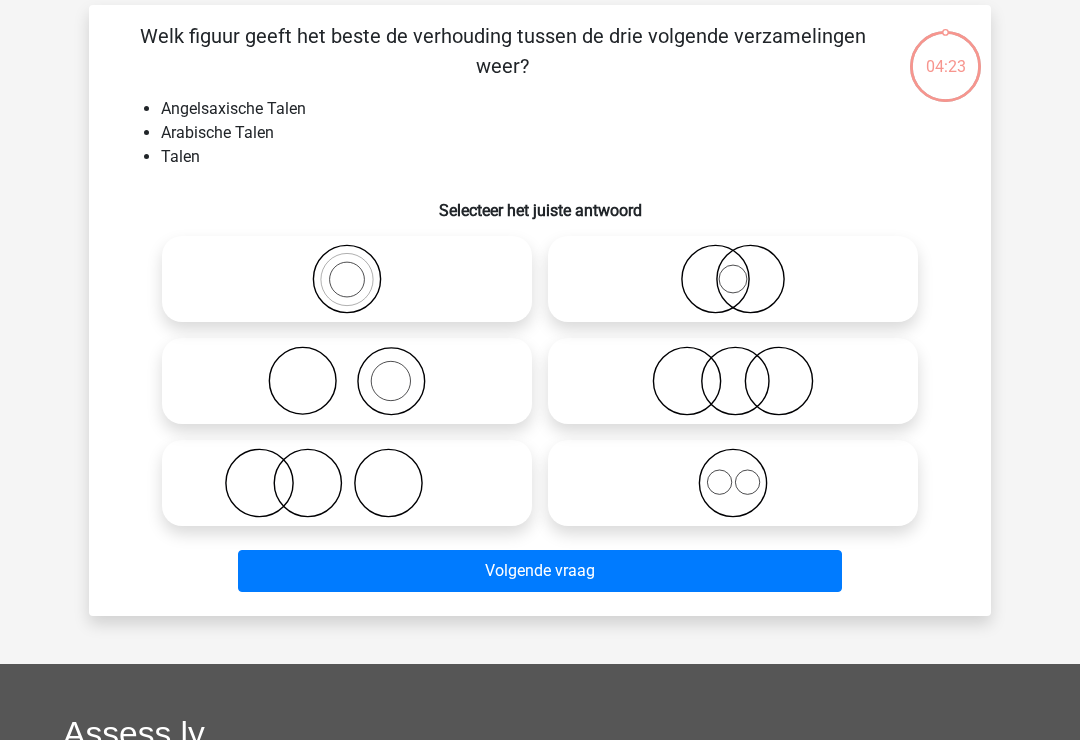 scroll, scrollTop: 92, scrollLeft: 0, axis: vertical 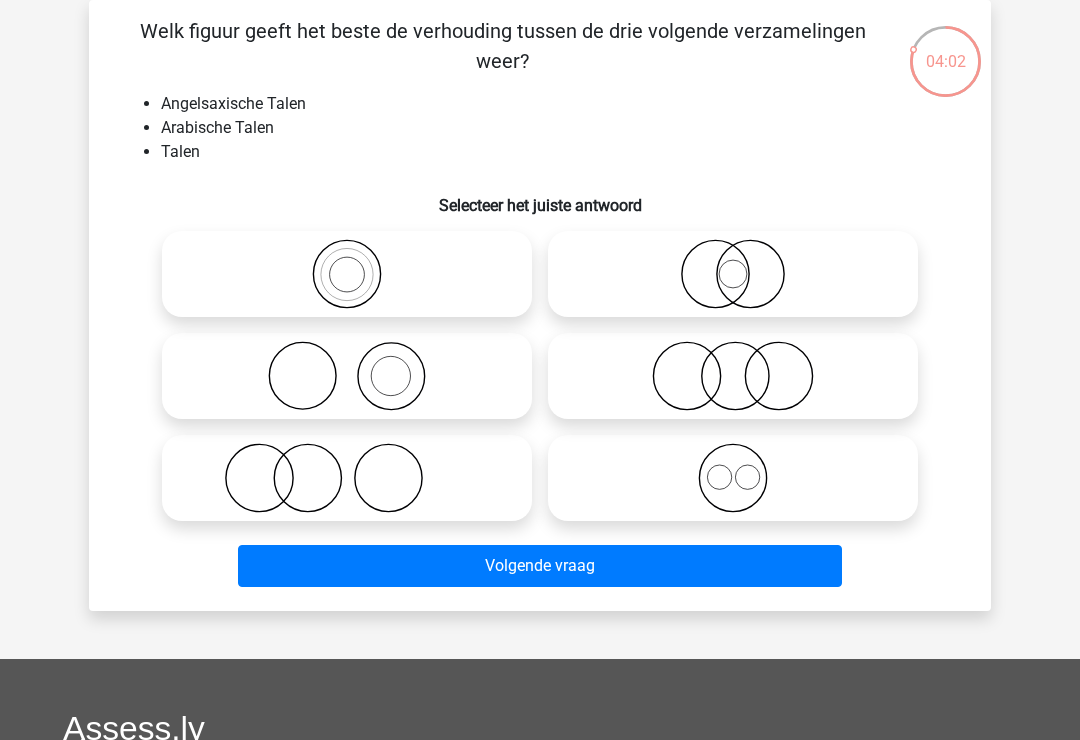 click 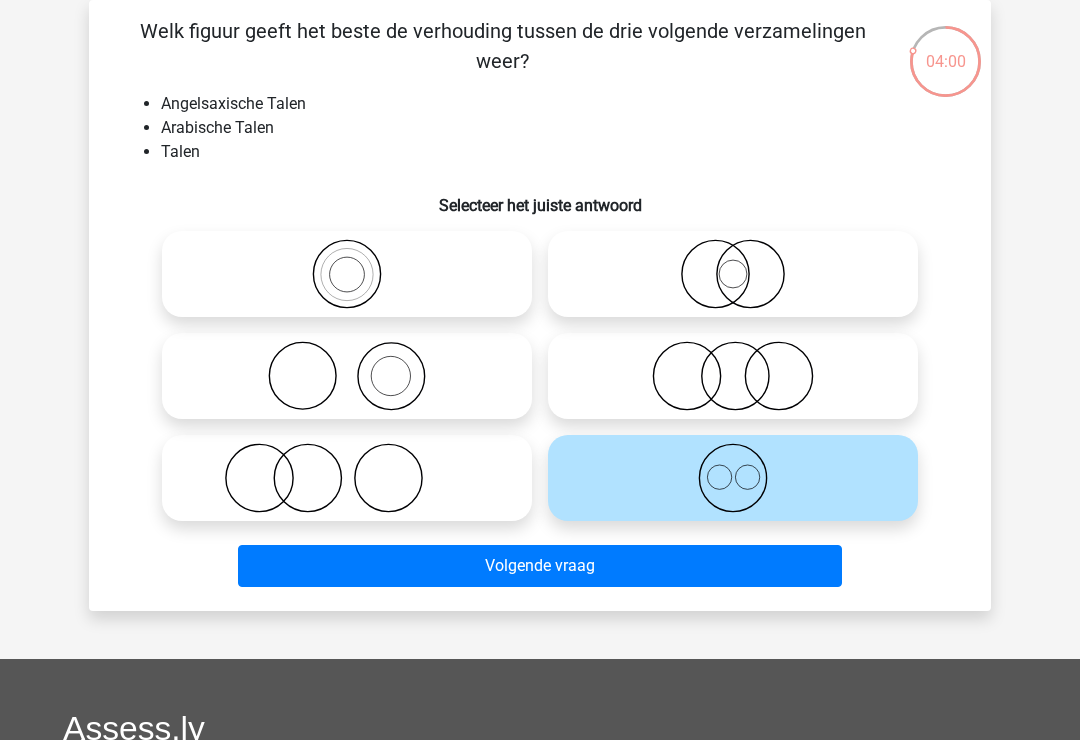 click on "Volgende vraag" at bounding box center [540, 566] 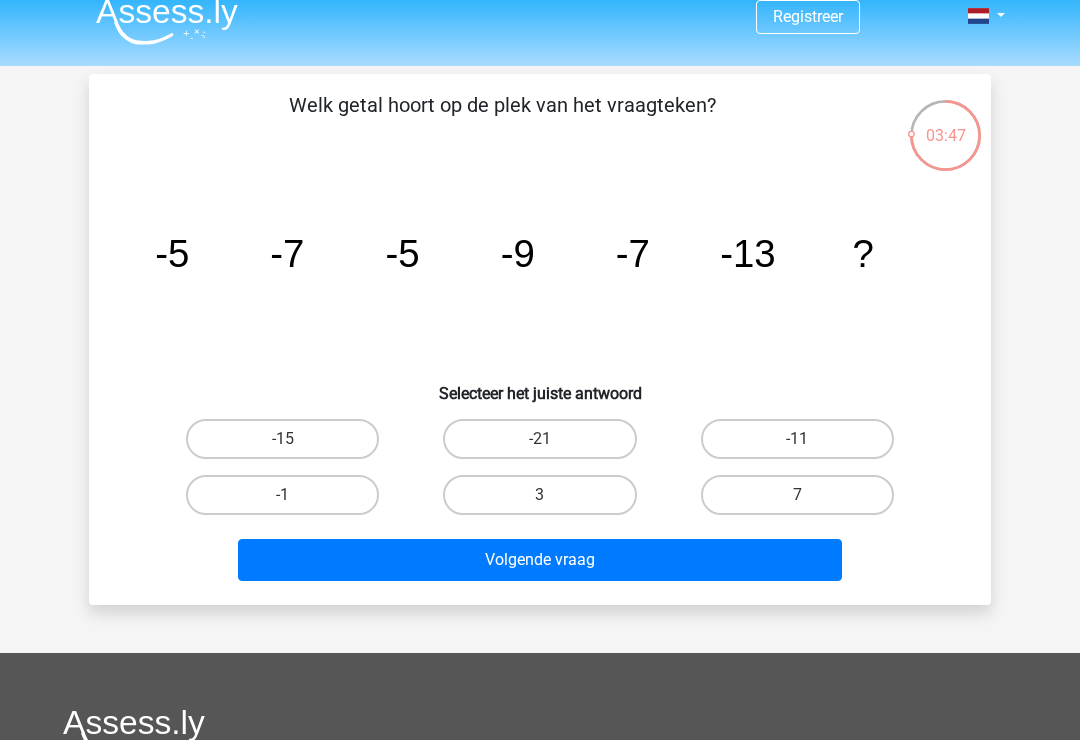 scroll, scrollTop: 21, scrollLeft: 0, axis: vertical 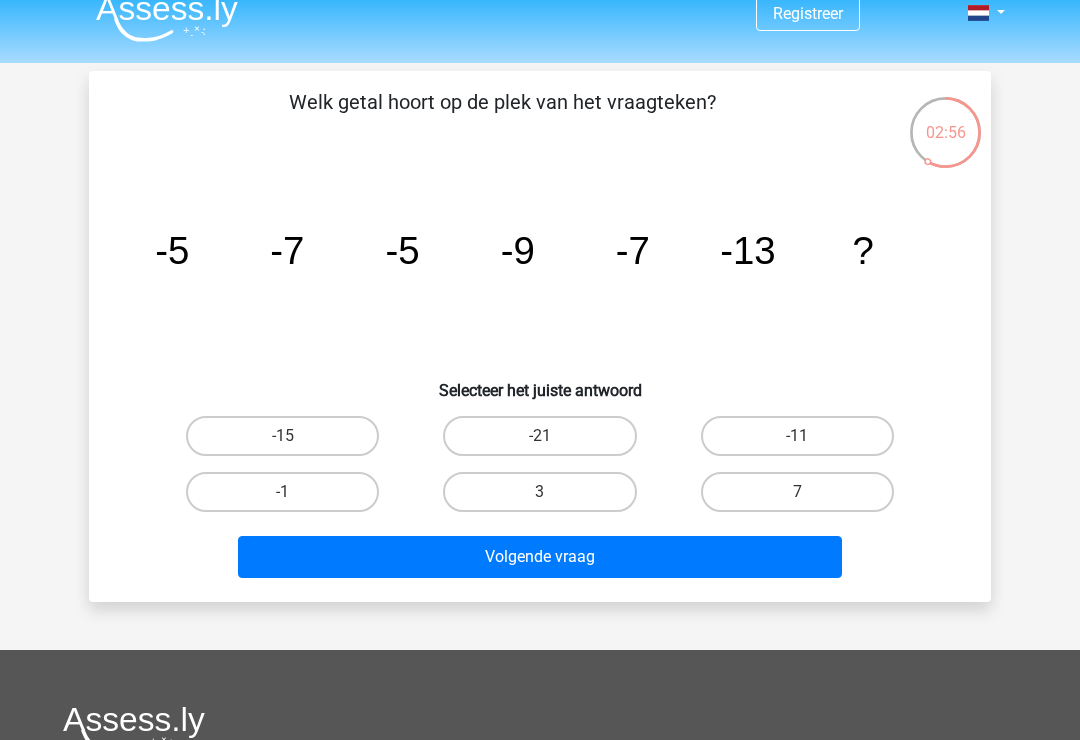click on "-11" at bounding box center [797, 436] 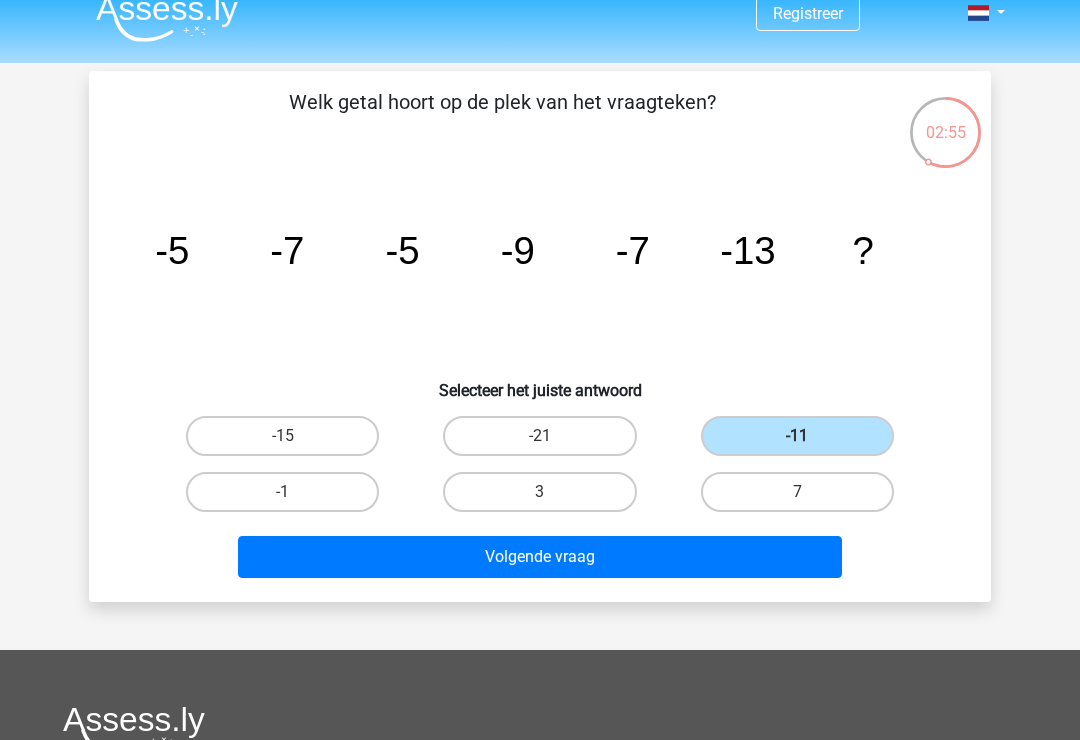 click on "Volgende vraag" at bounding box center [540, 557] 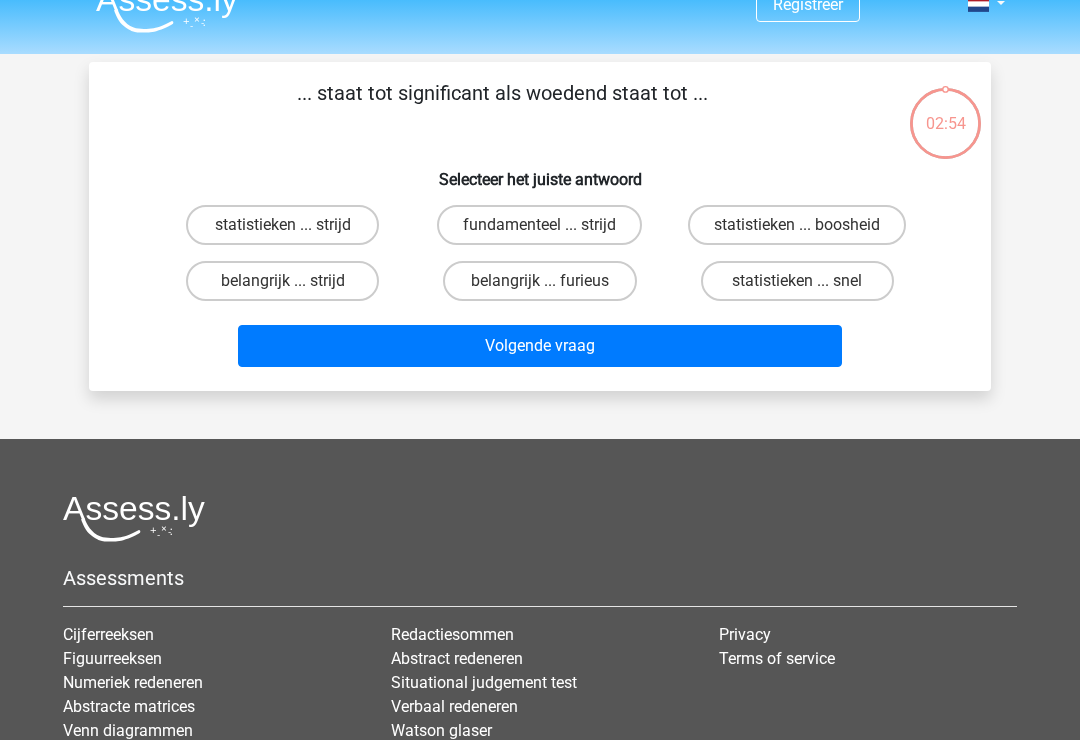 scroll, scrollTop: 22, scrollLeft: 0, axis: vertical 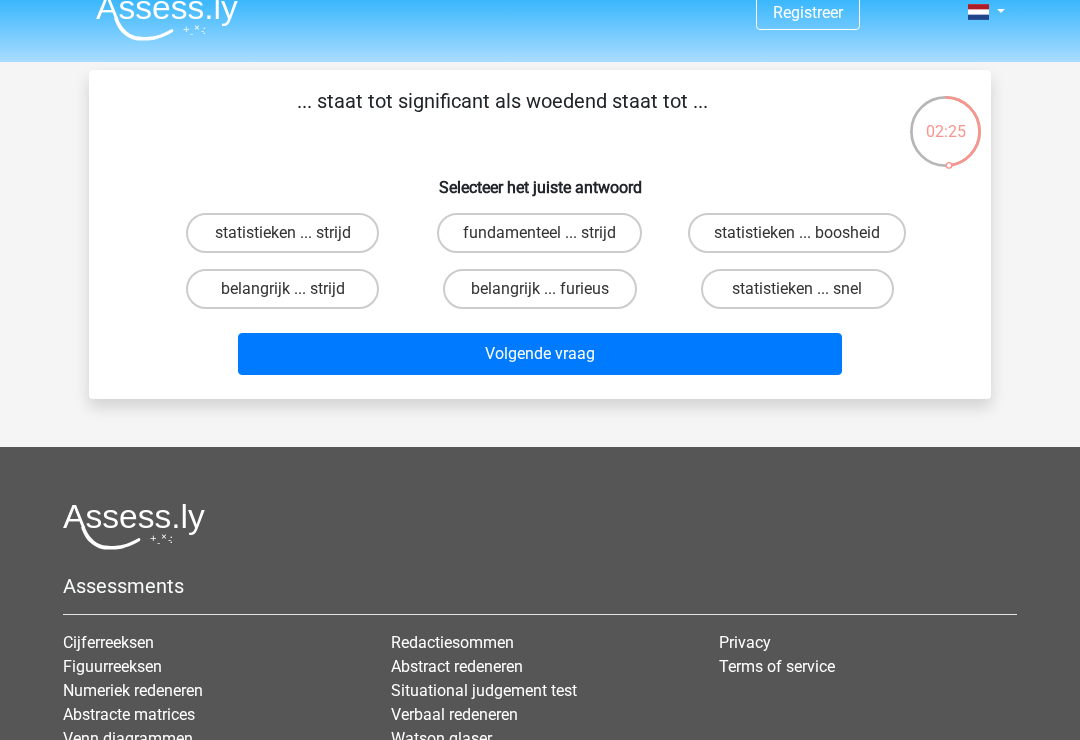 click on "belangrijk ... strijd" at bounding box center [282, 289] 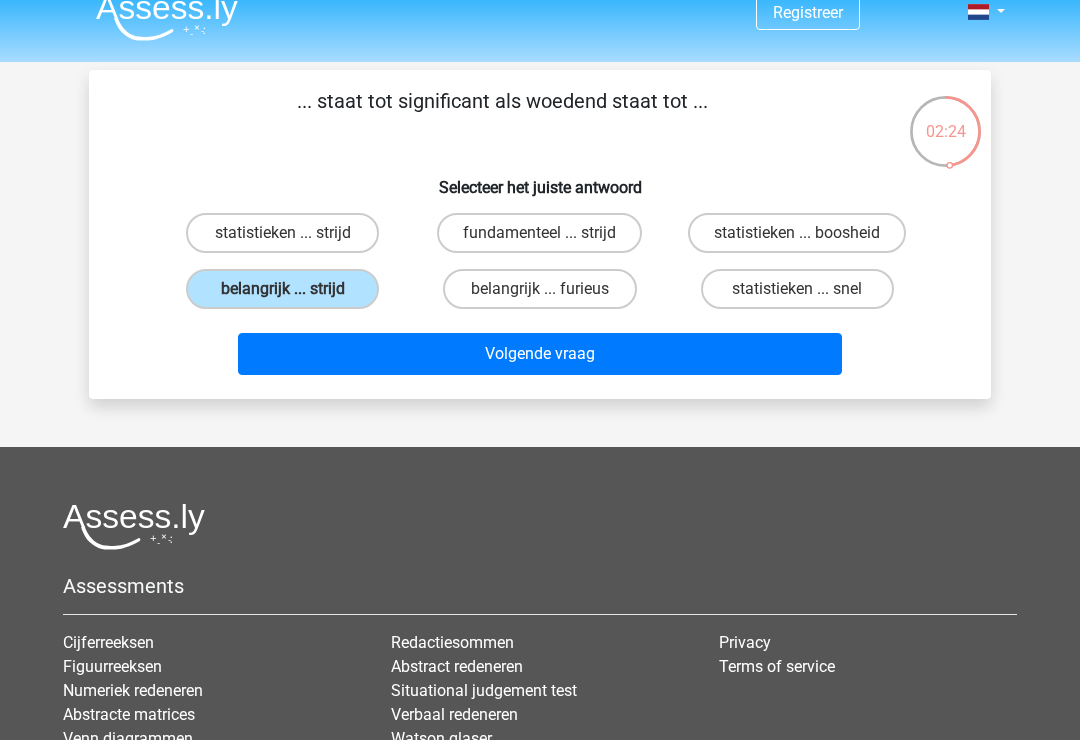 click on "Volgende vraag" at bounding box center (540, 354) 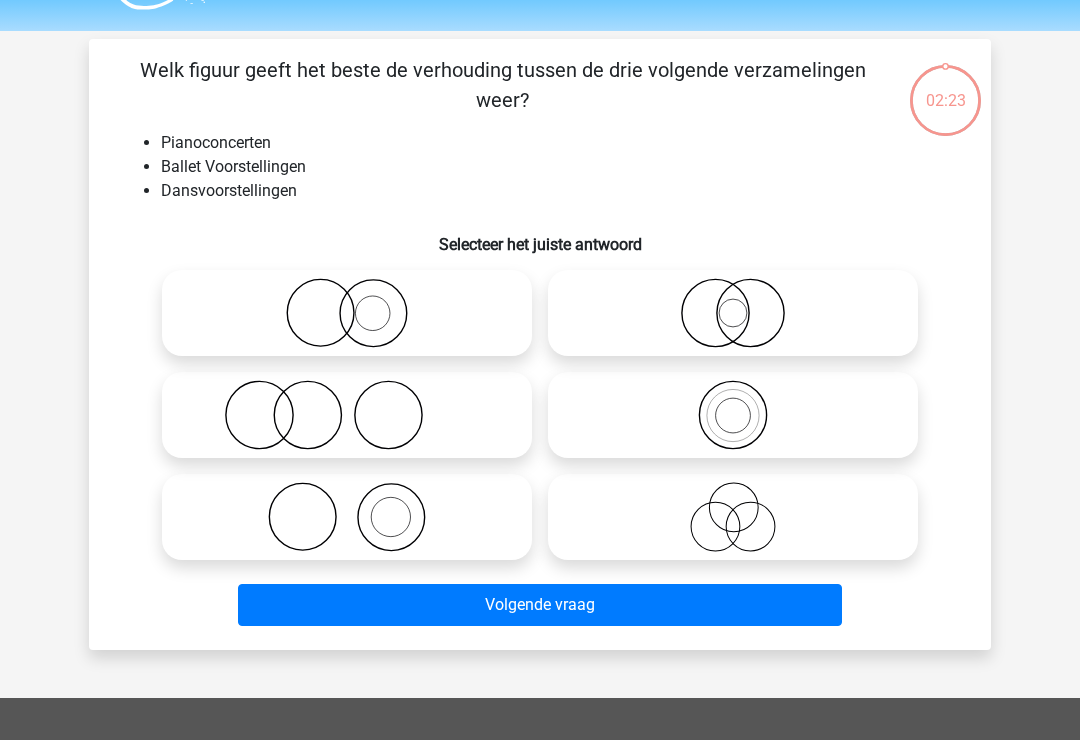 scroll, scrollTop: 92, scrollLeft: 0, axis: vertical 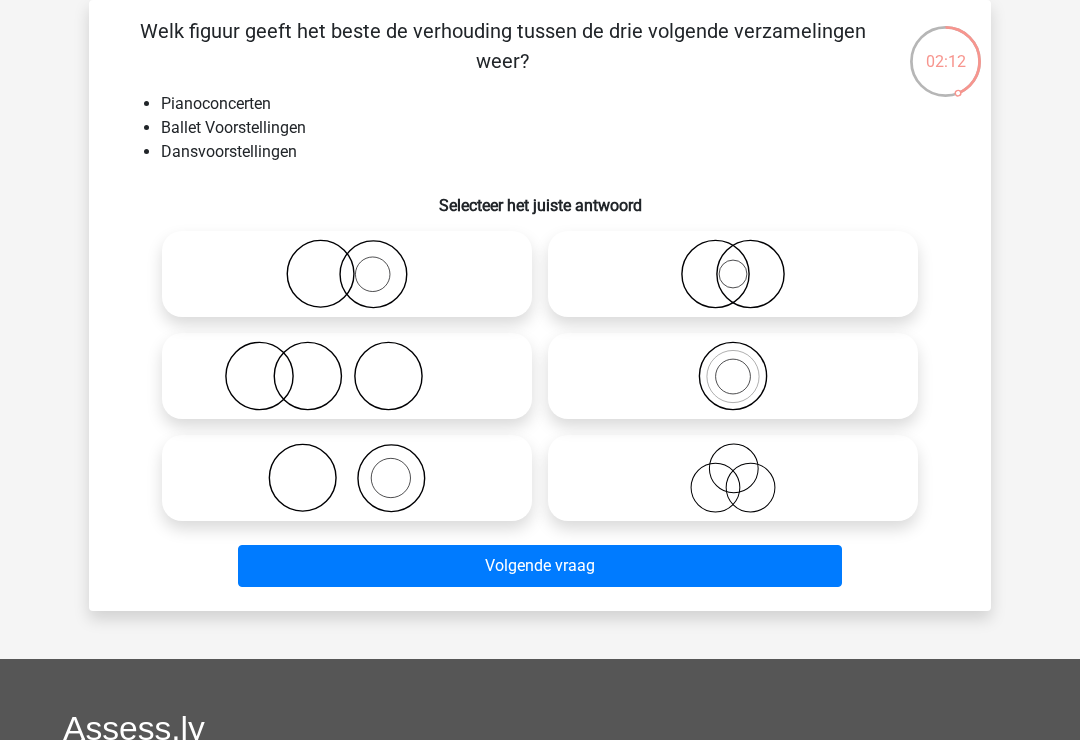 click 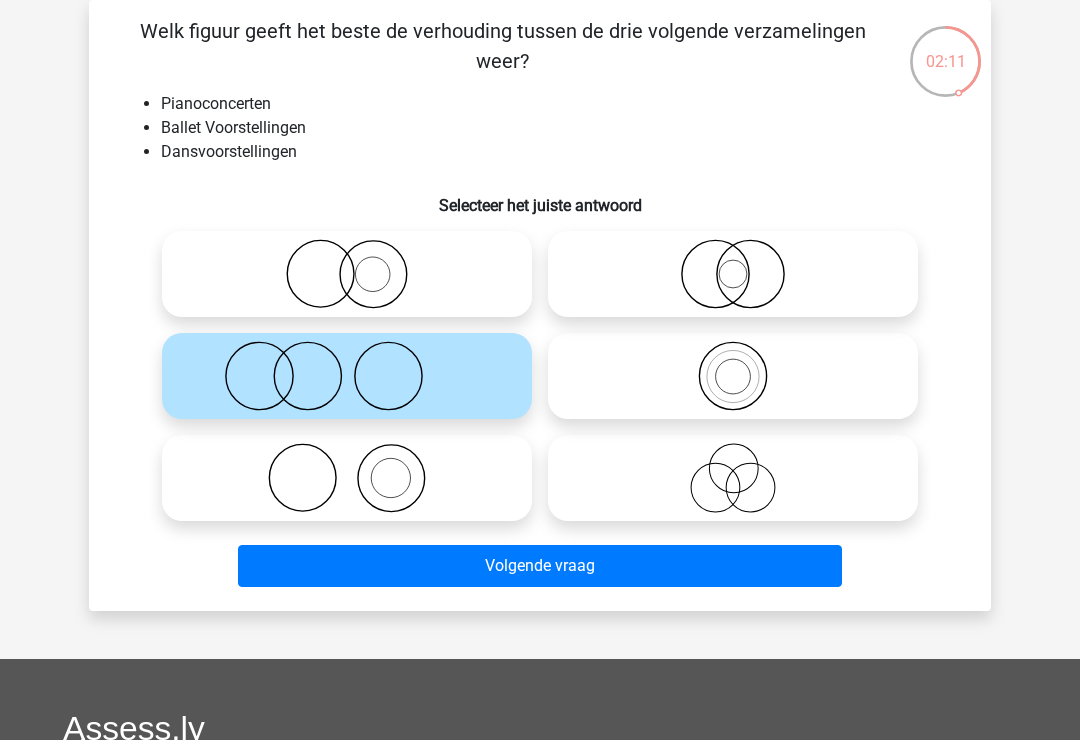 click on "Volgende vraag" at bounding box center (540, 566) 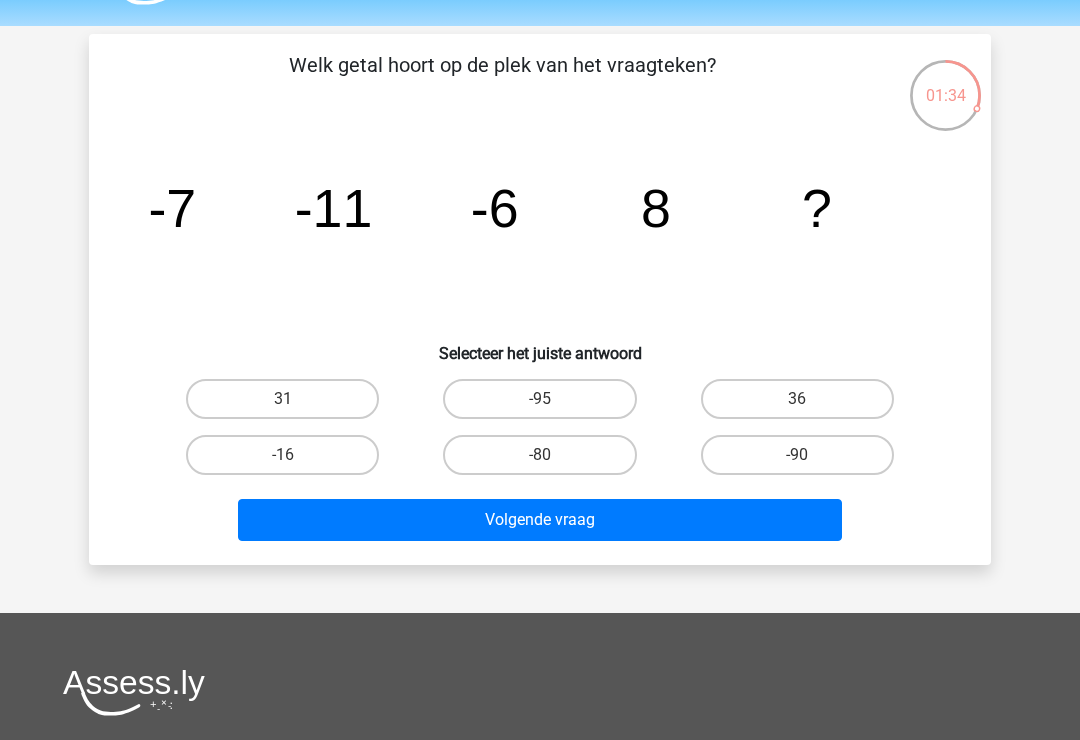 scroll, scrollTop: 0, scrollLeft: 0, axis: both 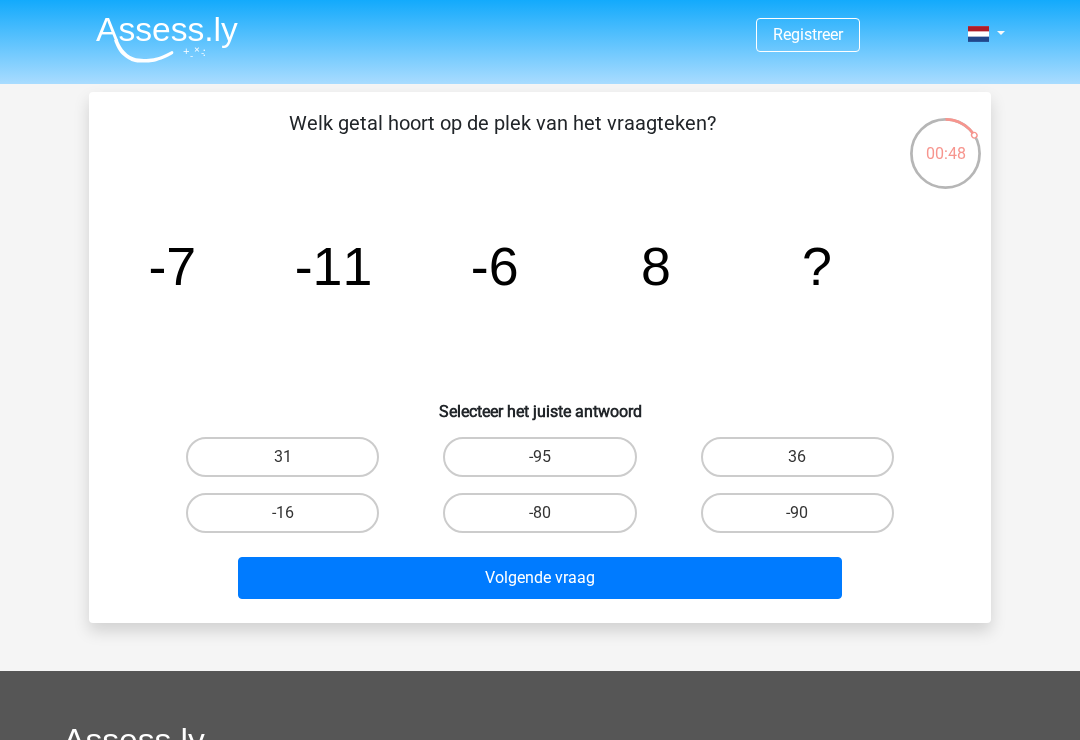 click on "31" at bounding box center (282, 457) 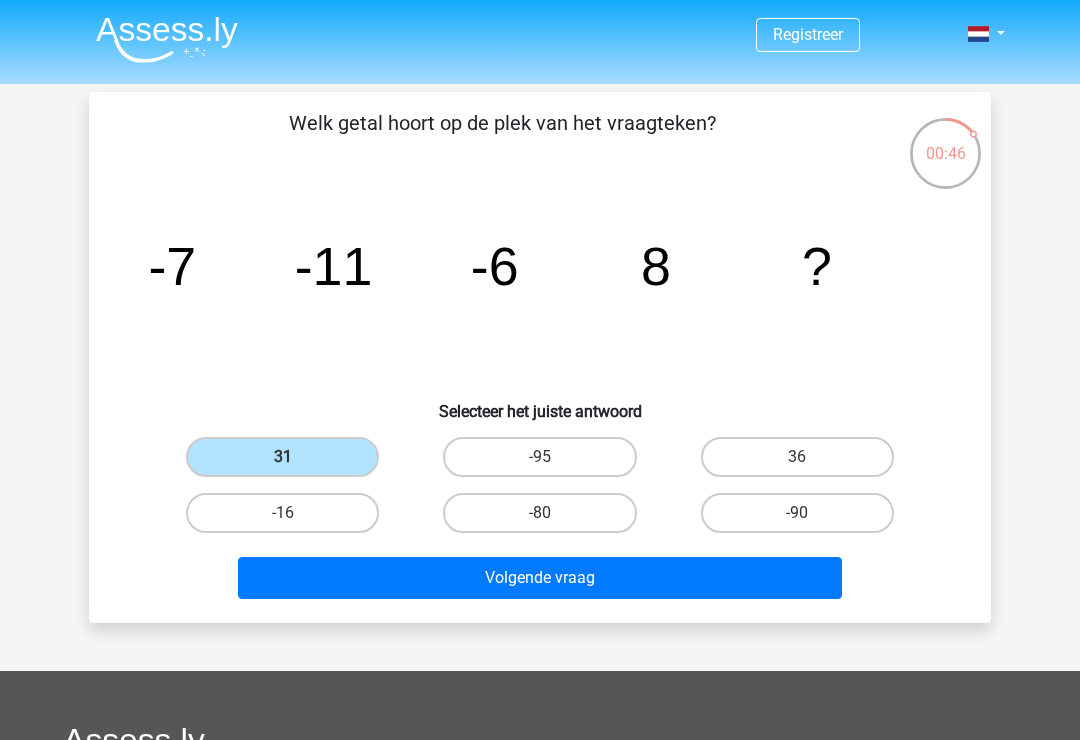 click on "36" at bounding box center [797, 457] 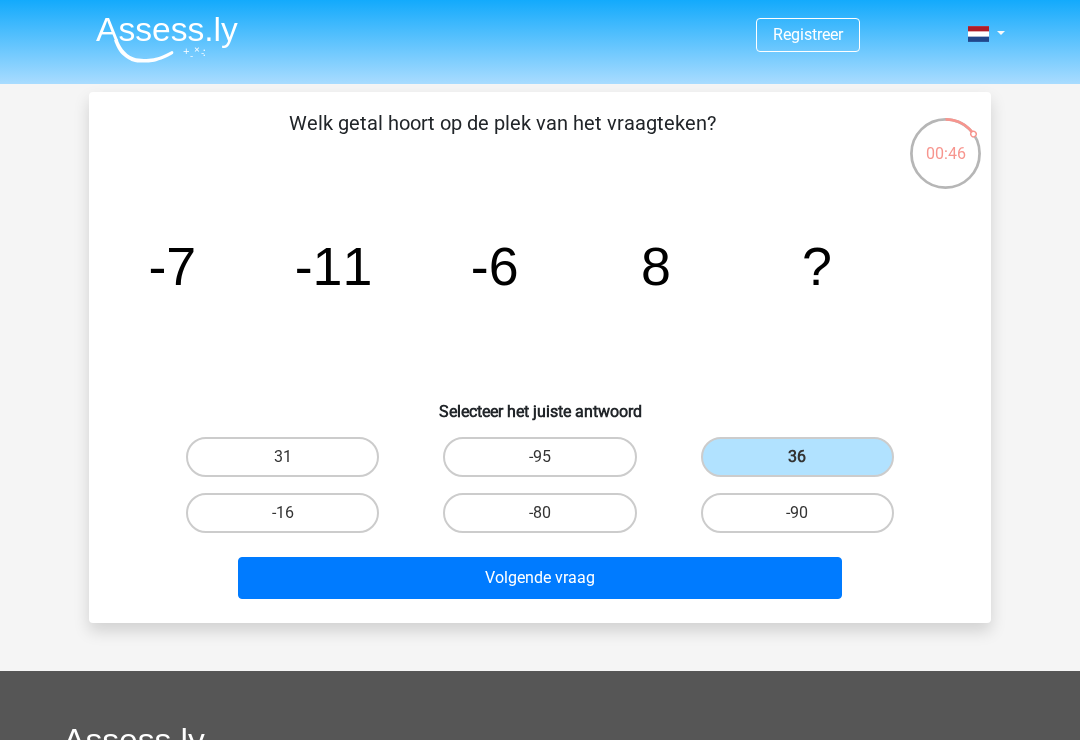 click on "Volgende vraag" at bounding box center (540, 578) 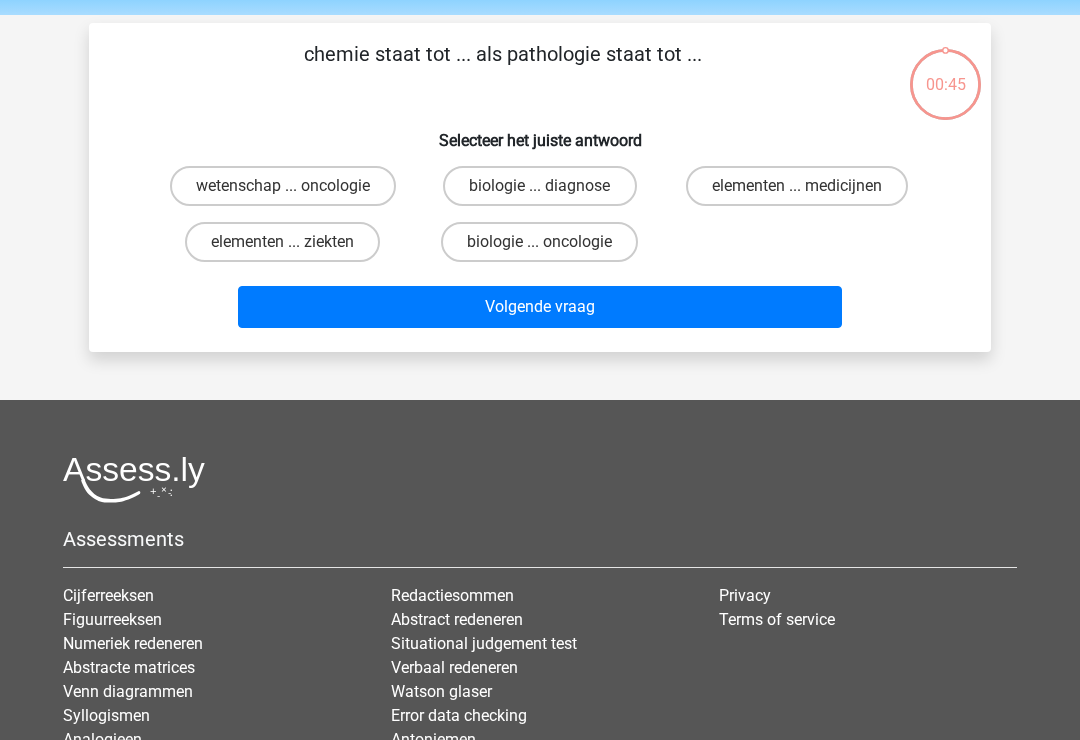scroll, scrollTop: 92, scrollLeft: 0, axis: vertical 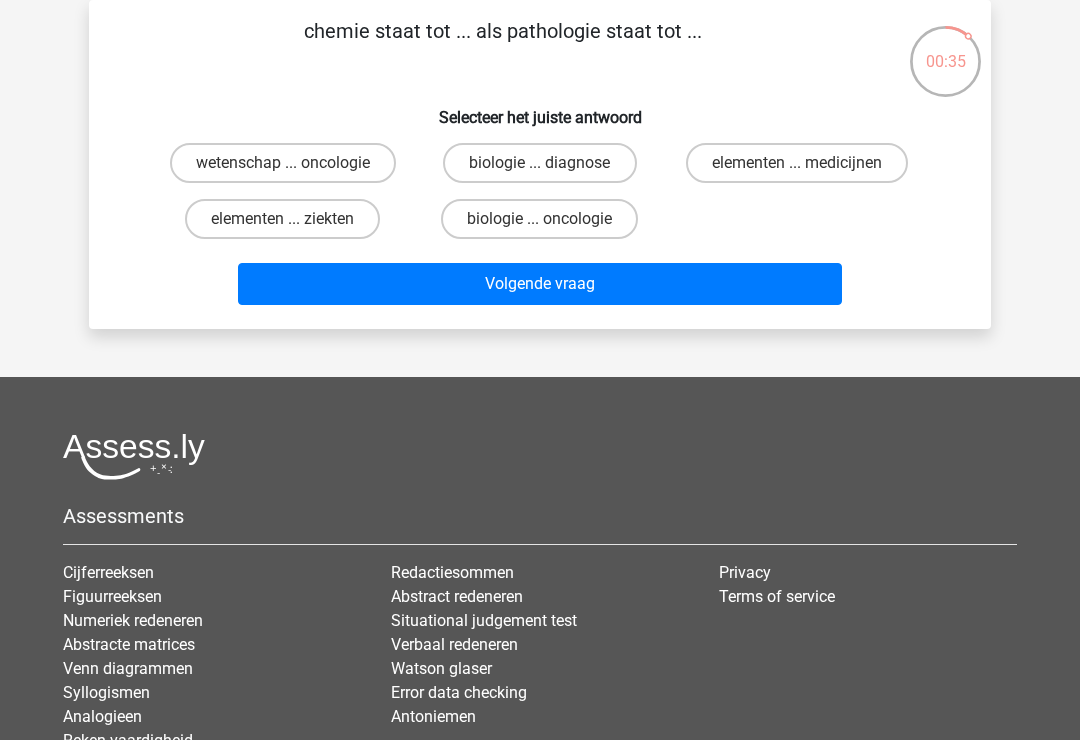 click on "elementen ... ziekten" at bounding box center (282, 219) 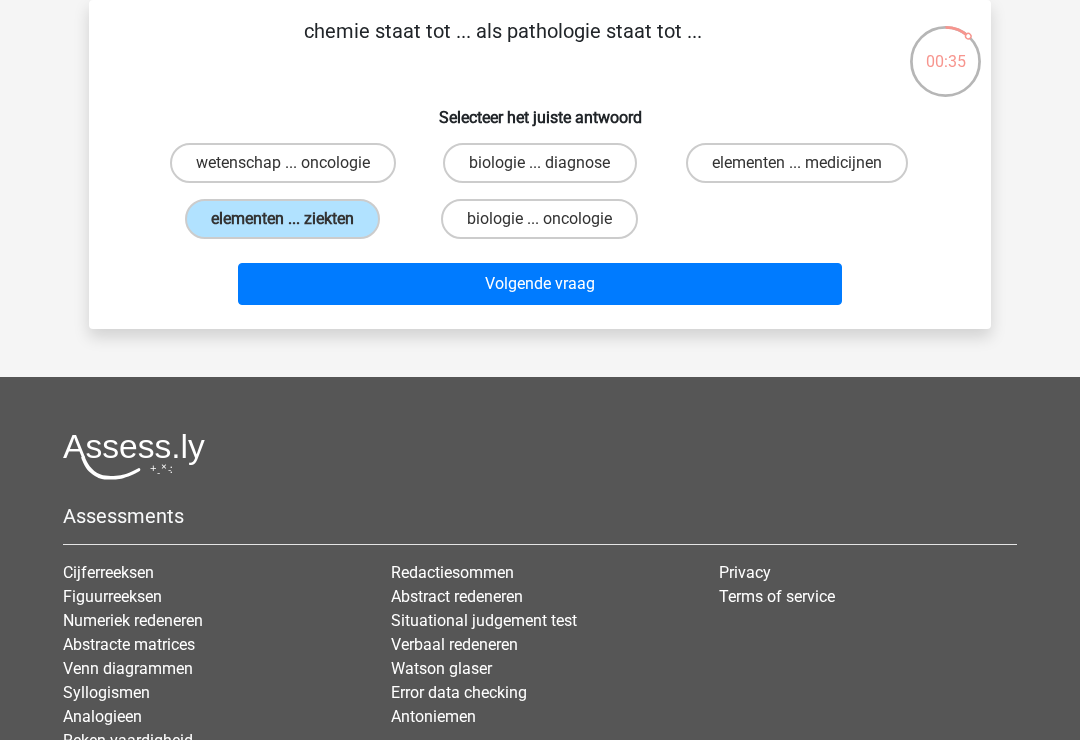 click on "Volgende vraag" at bounding box center (540, 284) 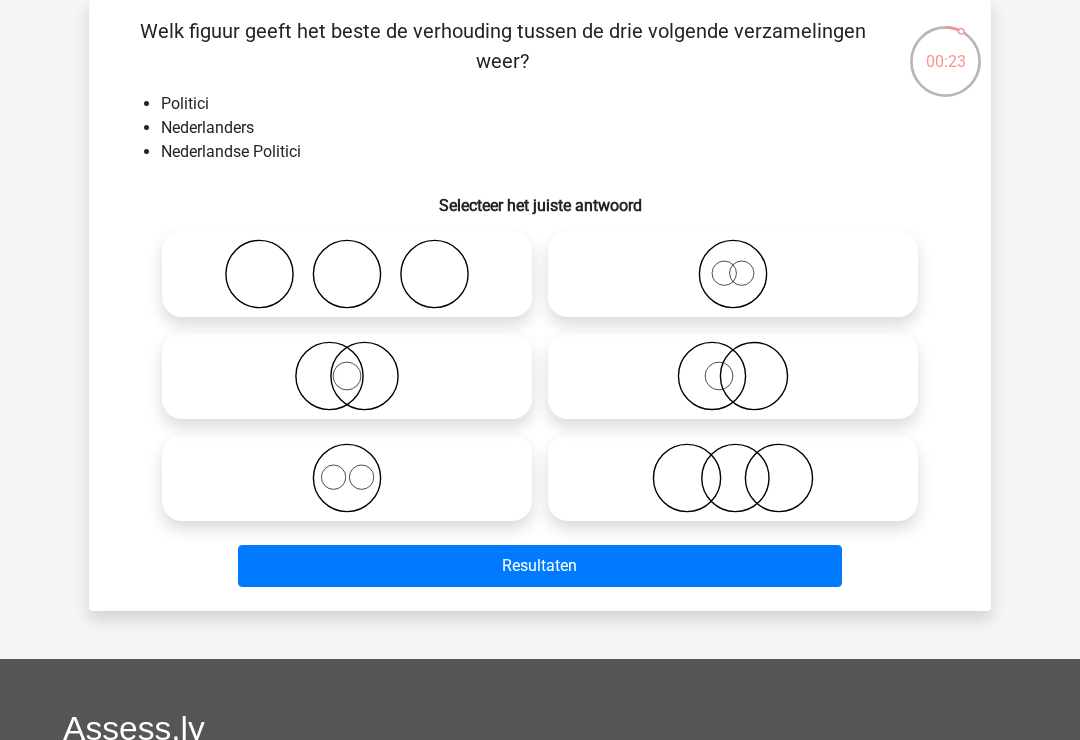 click 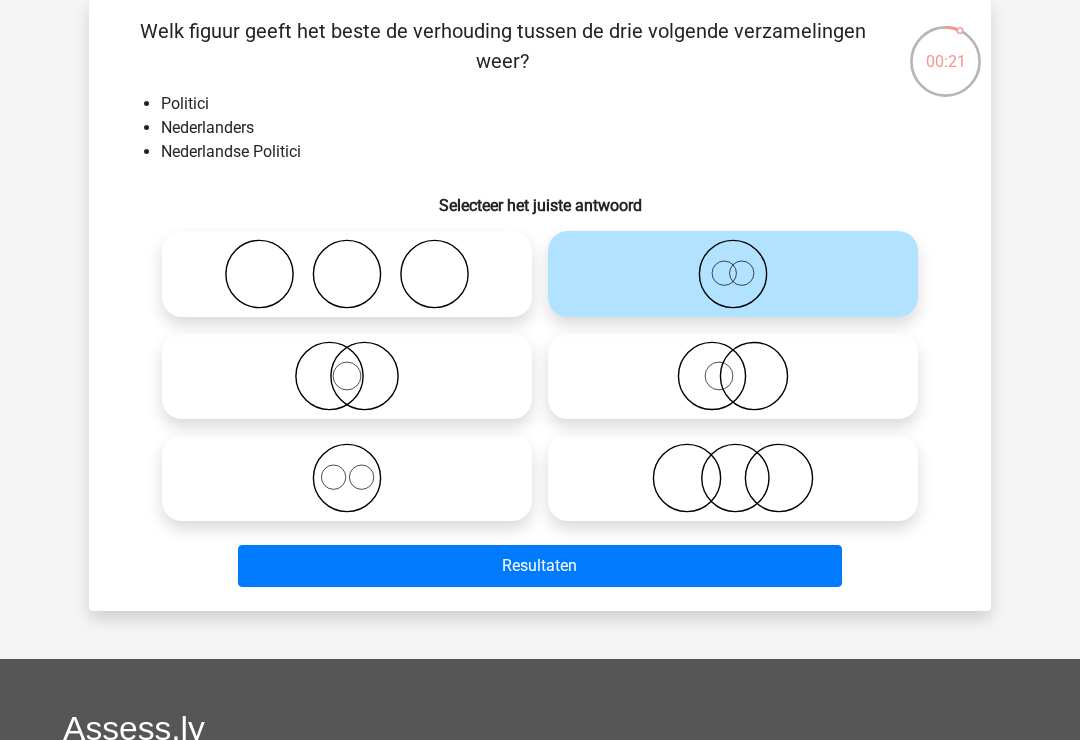 click on "Resultaten" at bounding box center [540, 566] 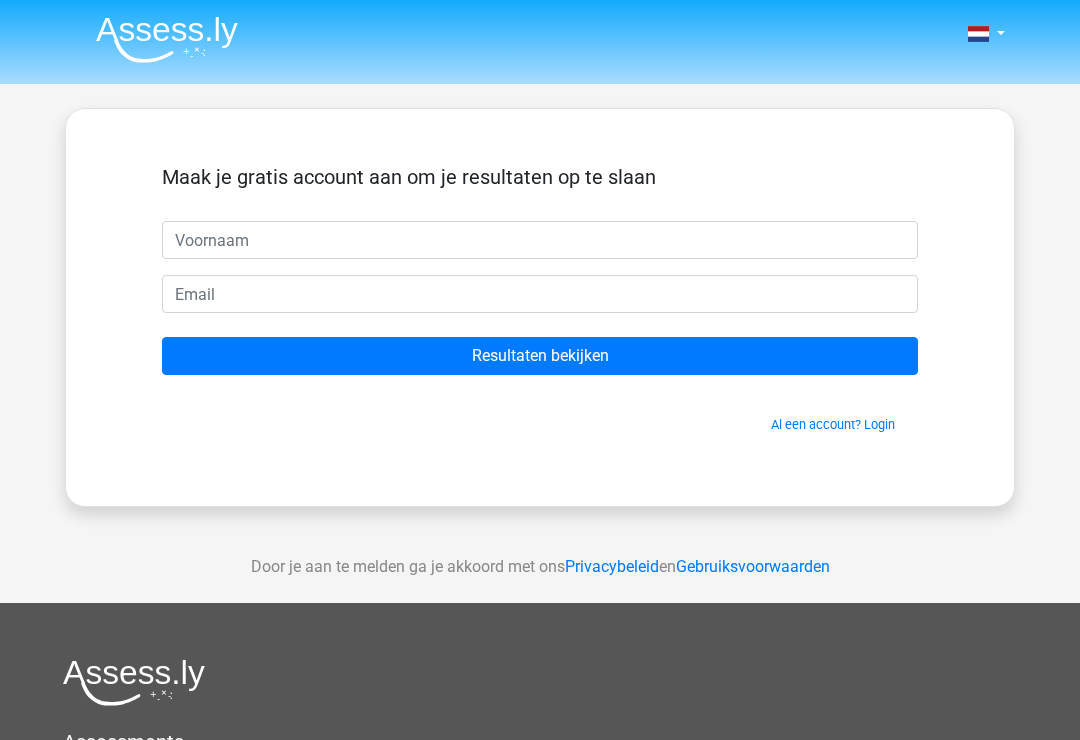 scroll, scrollTop: 0, scrollLeft: 0, axis: both 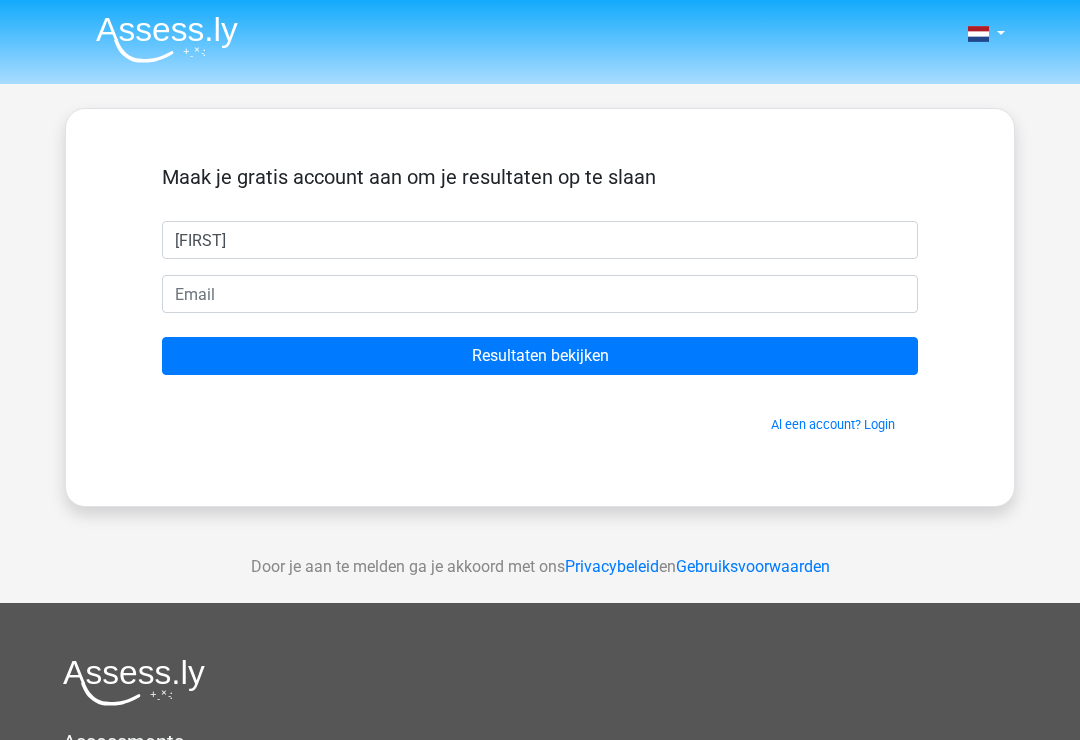 type on "[FIRST]" 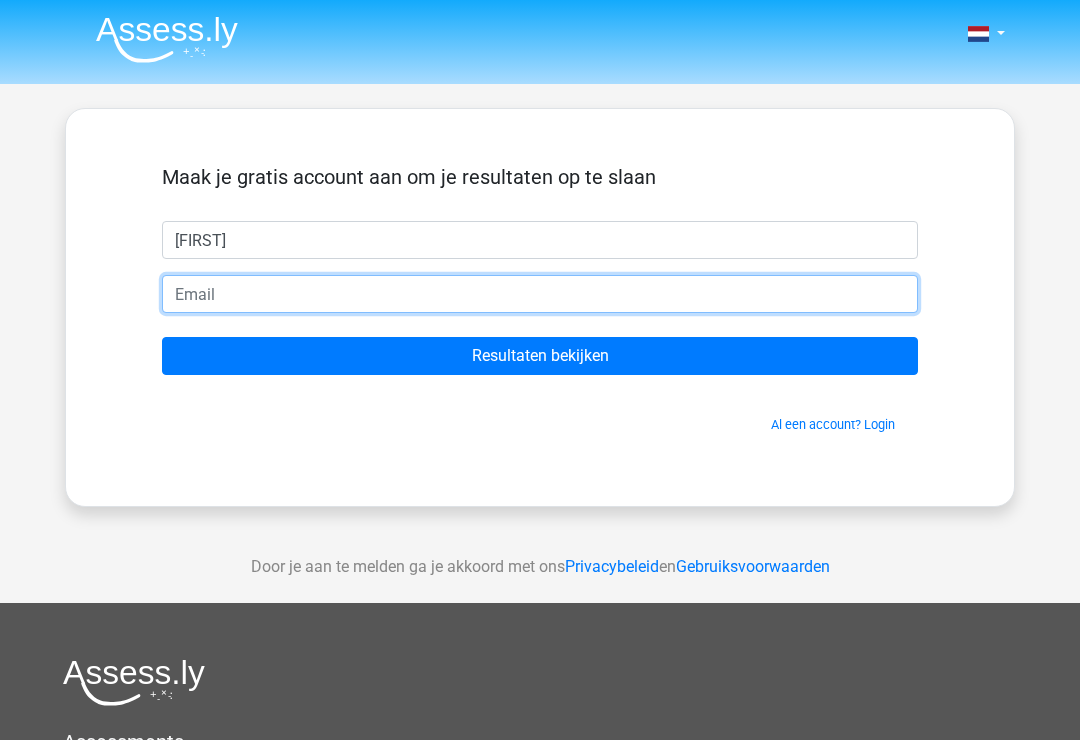 click at bounding box center [540, 294] 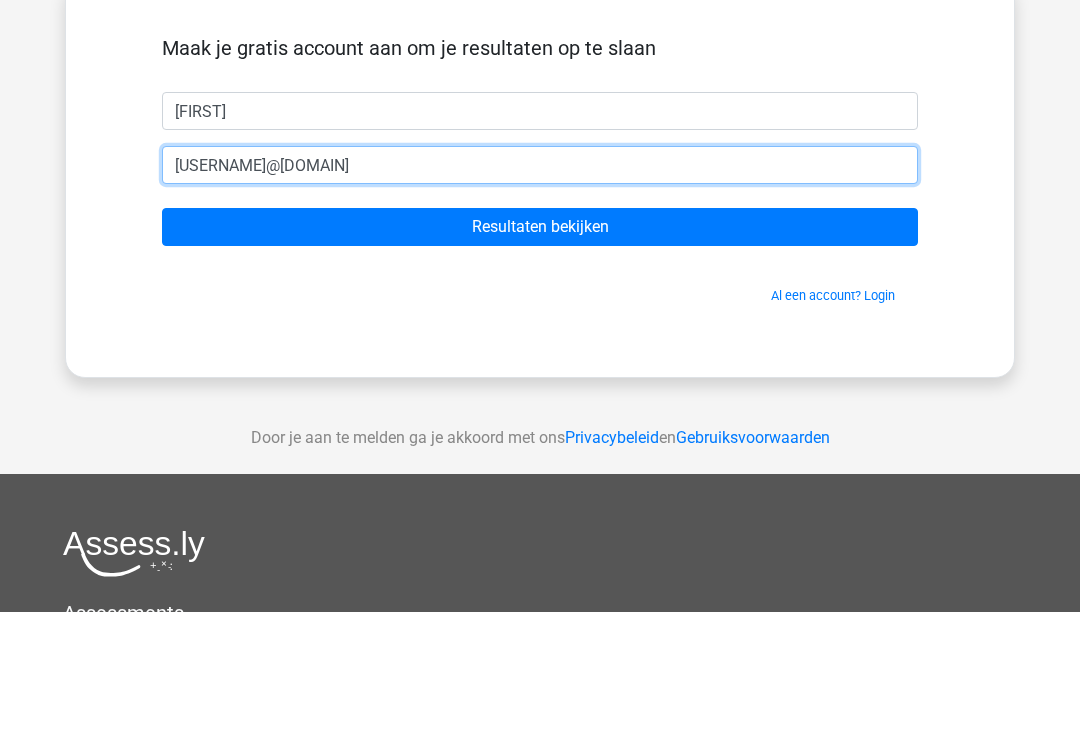type on "[USERNAME]@[DOMAIN]" 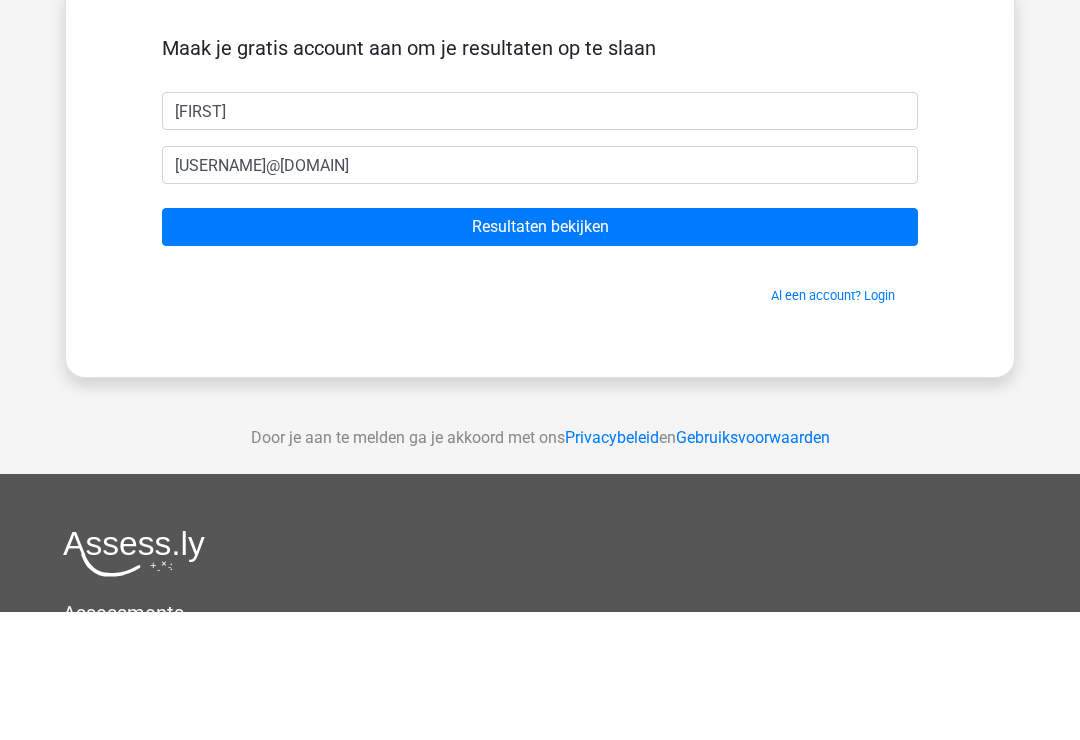 click on "Resultaten bekijken" at bounding box center [540, 356] 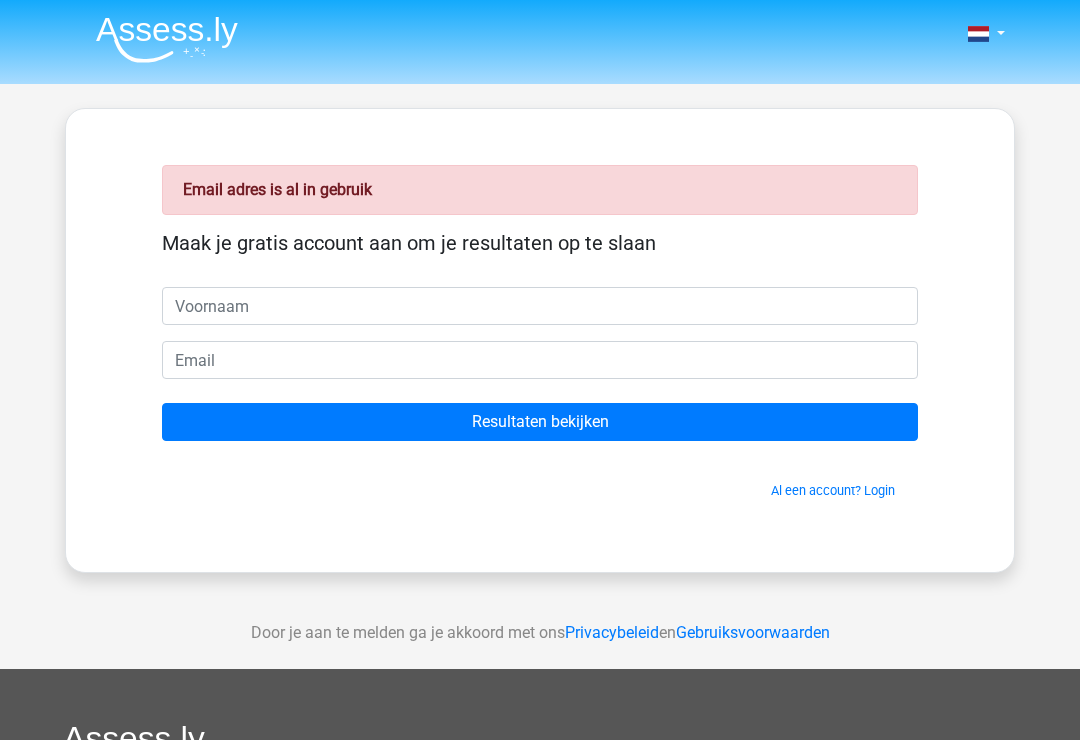 scroll, scrollTop: 0, scrollLeft: 0, axis: both 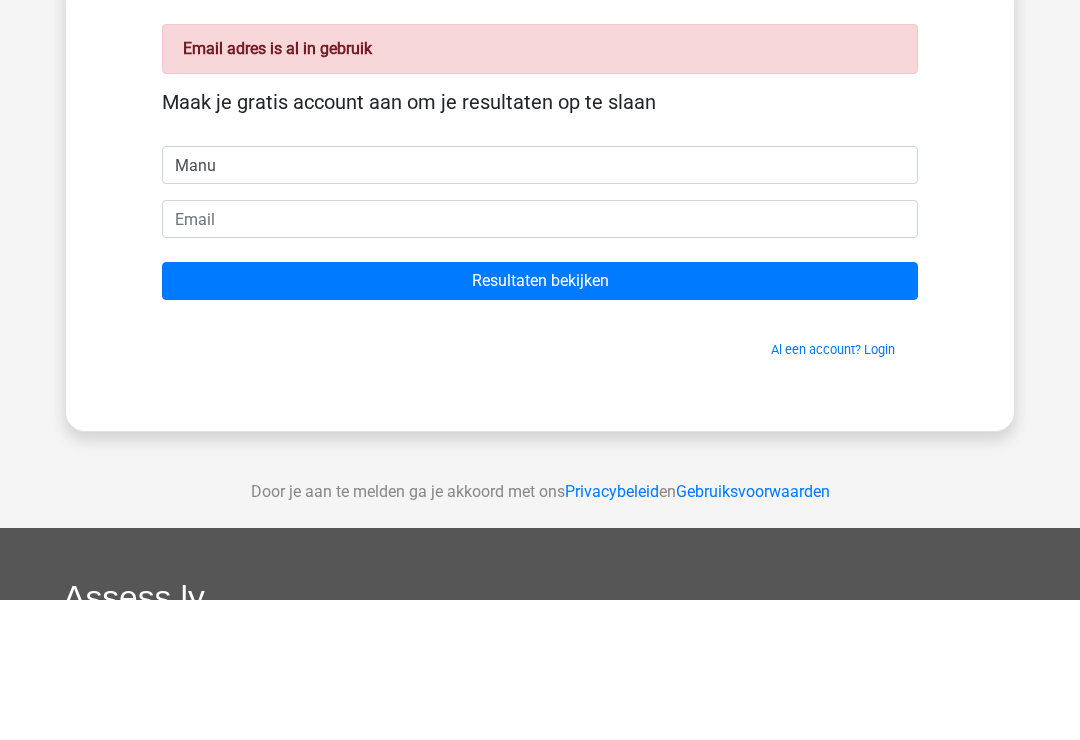 type on "Manu" 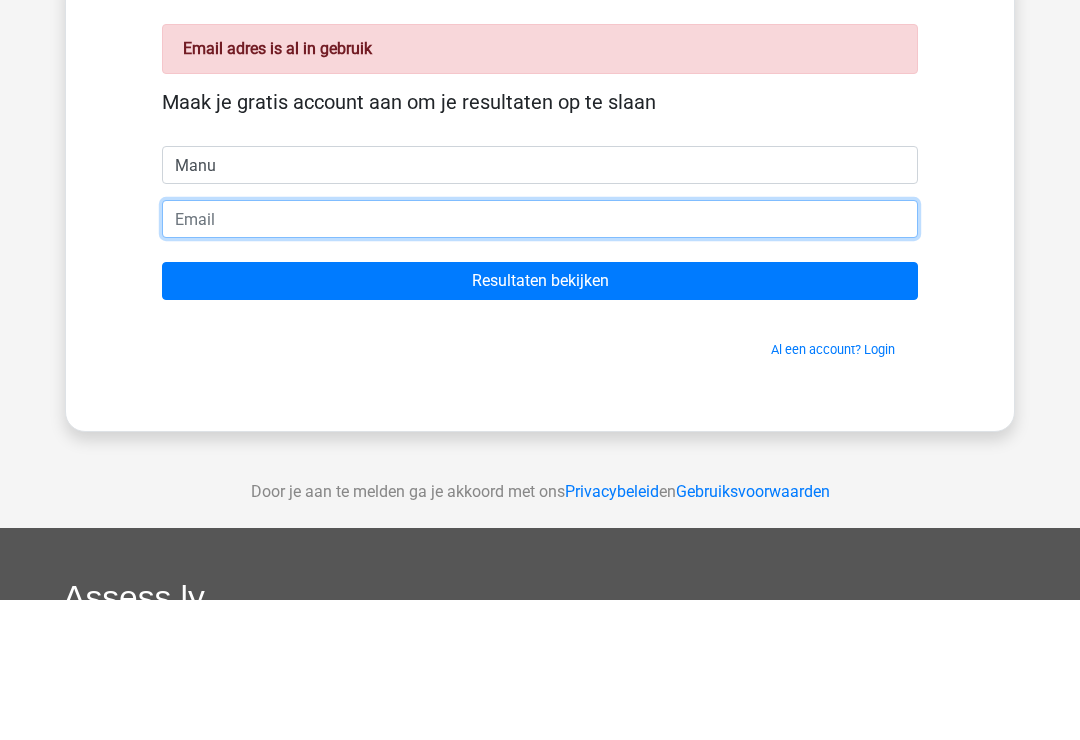 click at bounding box center [540, 360] 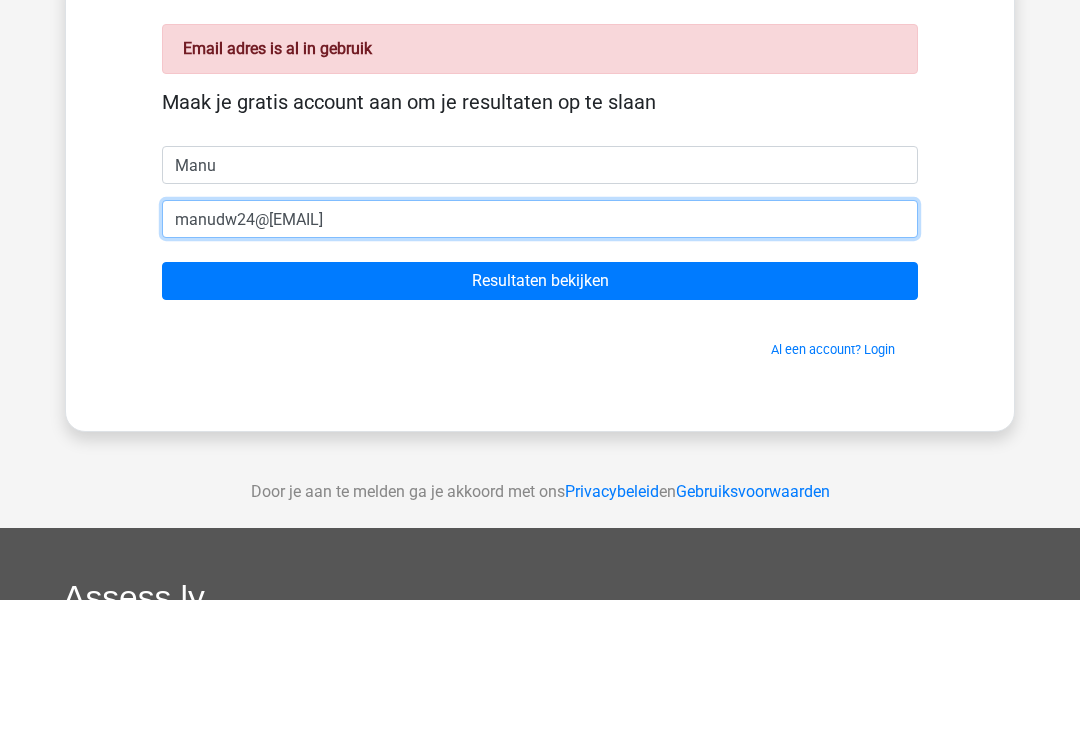 type on "manudw24@[EMAIL]" 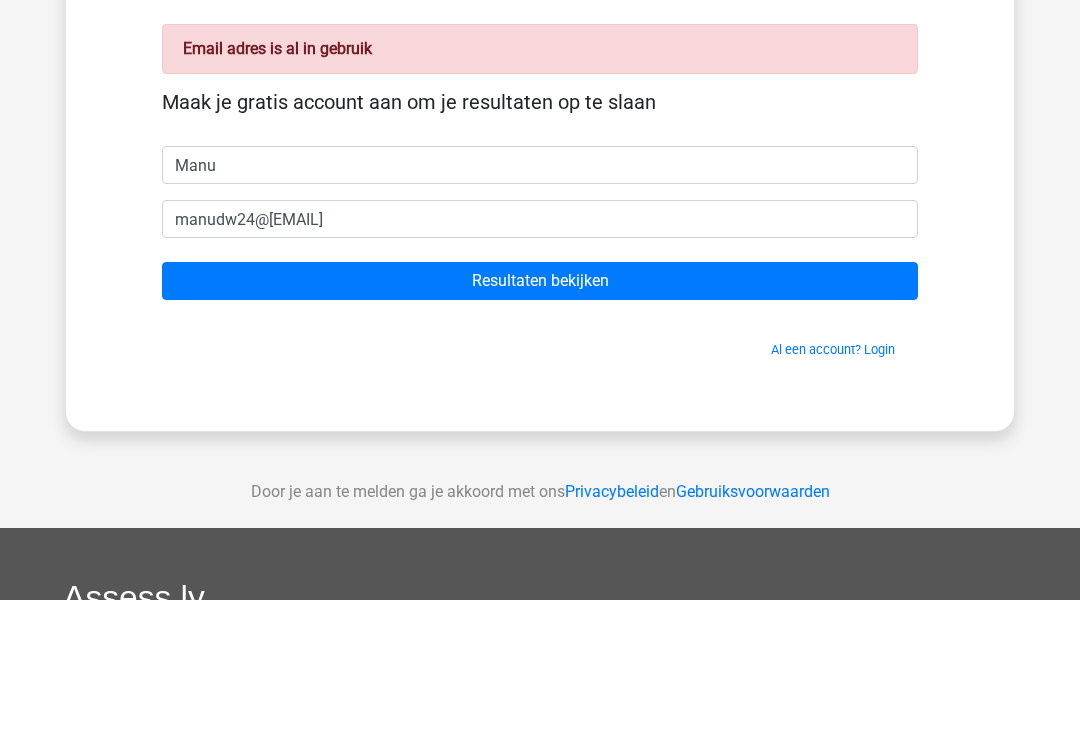 click on "Resultaten bekijken" at bounding box center (540, 422) 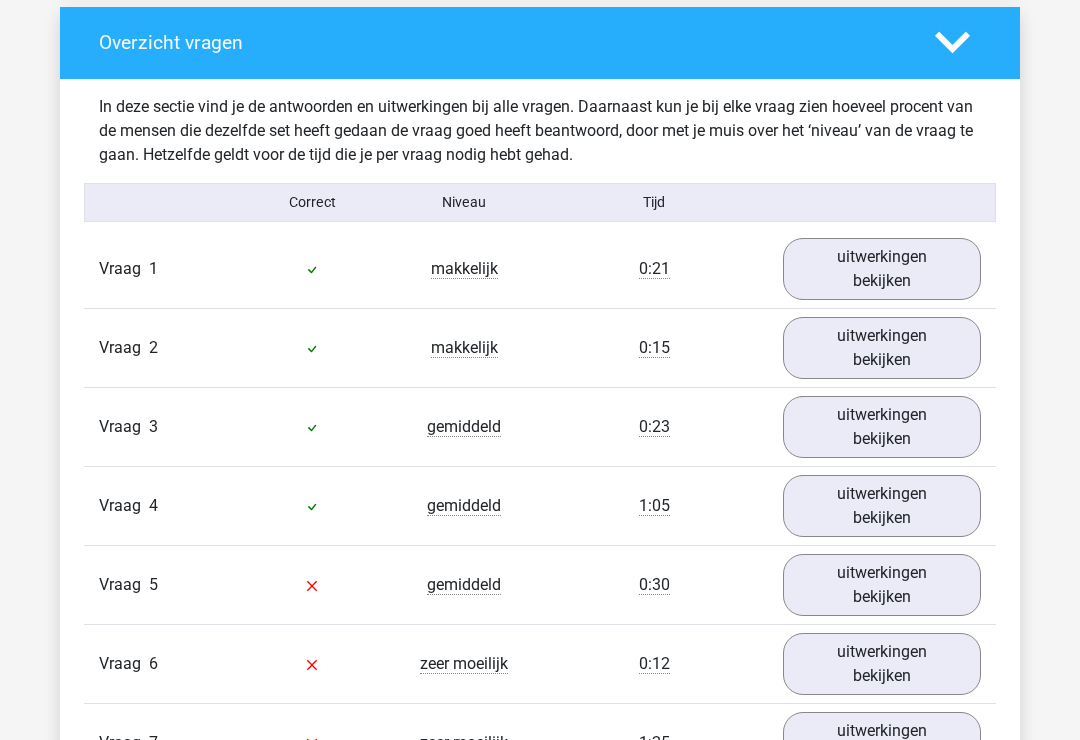 scroll, scrollTop: 2030, scrollLeft: 0, axis: vertical 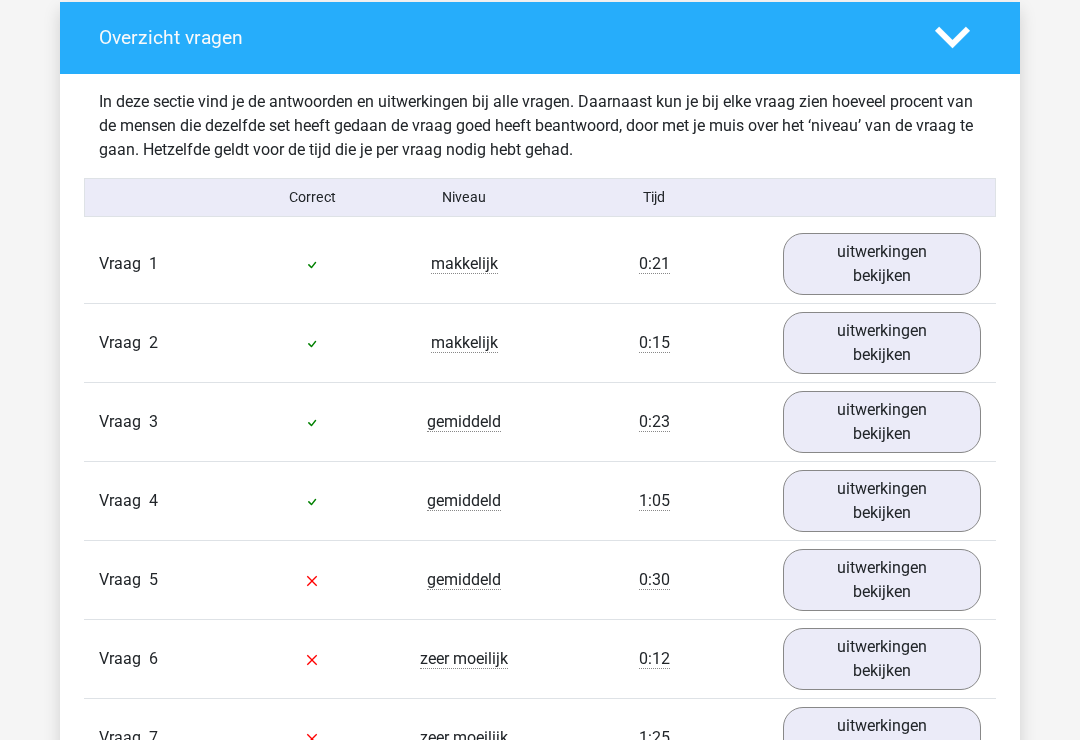 click on "uitwerkingen bekijken" at bounding box center (882, 265) 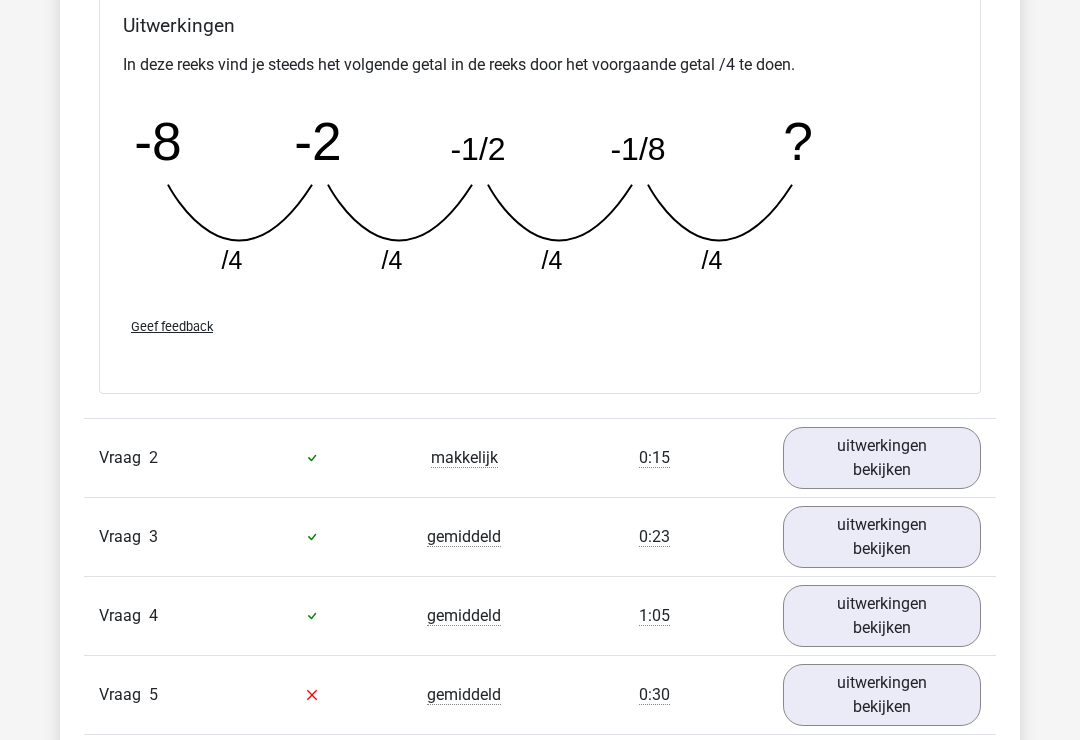 scroll, scrollTop: 2773, scrollLeft: 0, axis: vertical 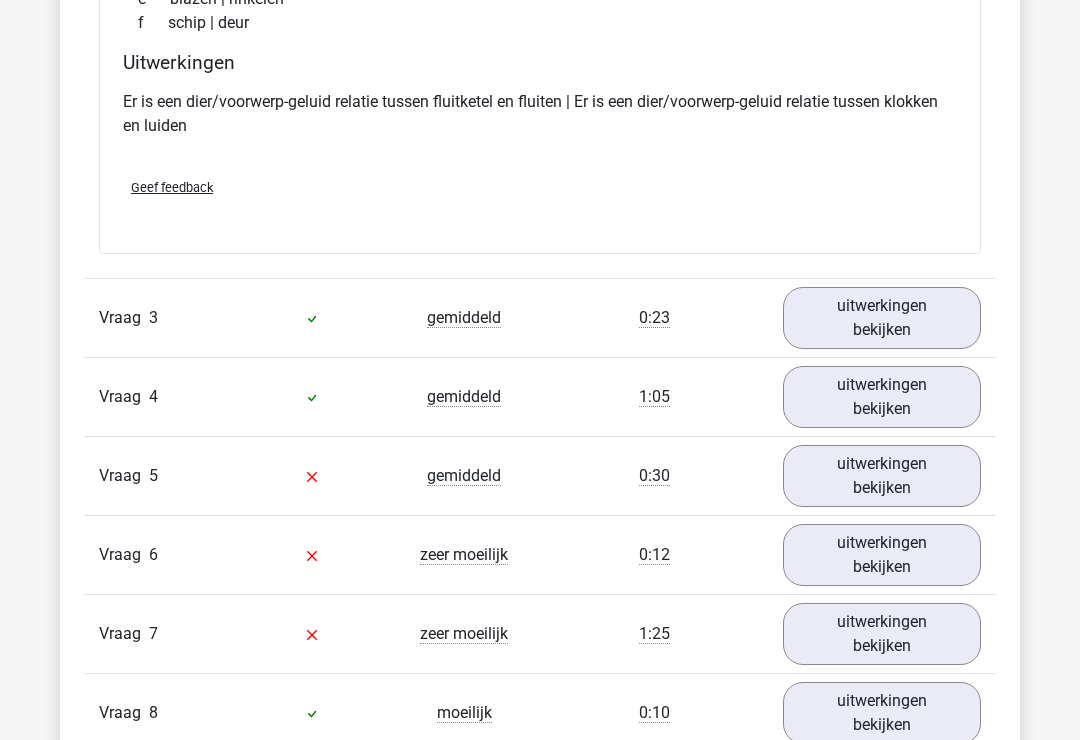 click on "uitwerkingen bekijken" at bounding box center (882, 319) 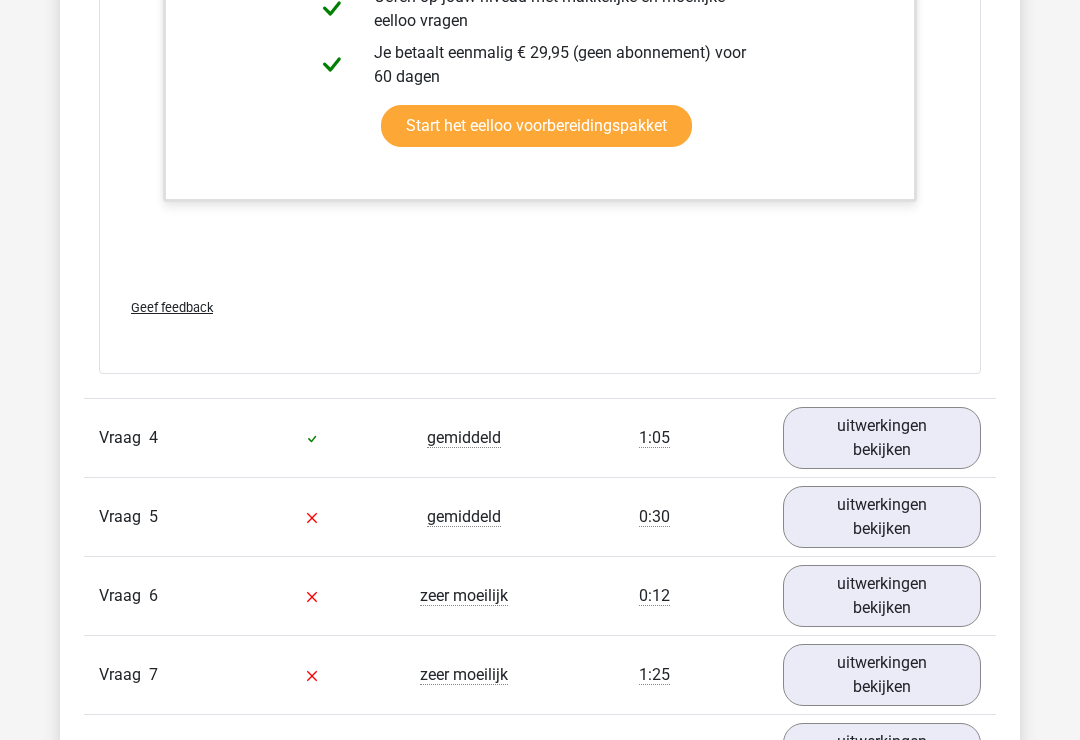 click on "uitwerkingen bekijken" at bounding box center [882, 439] 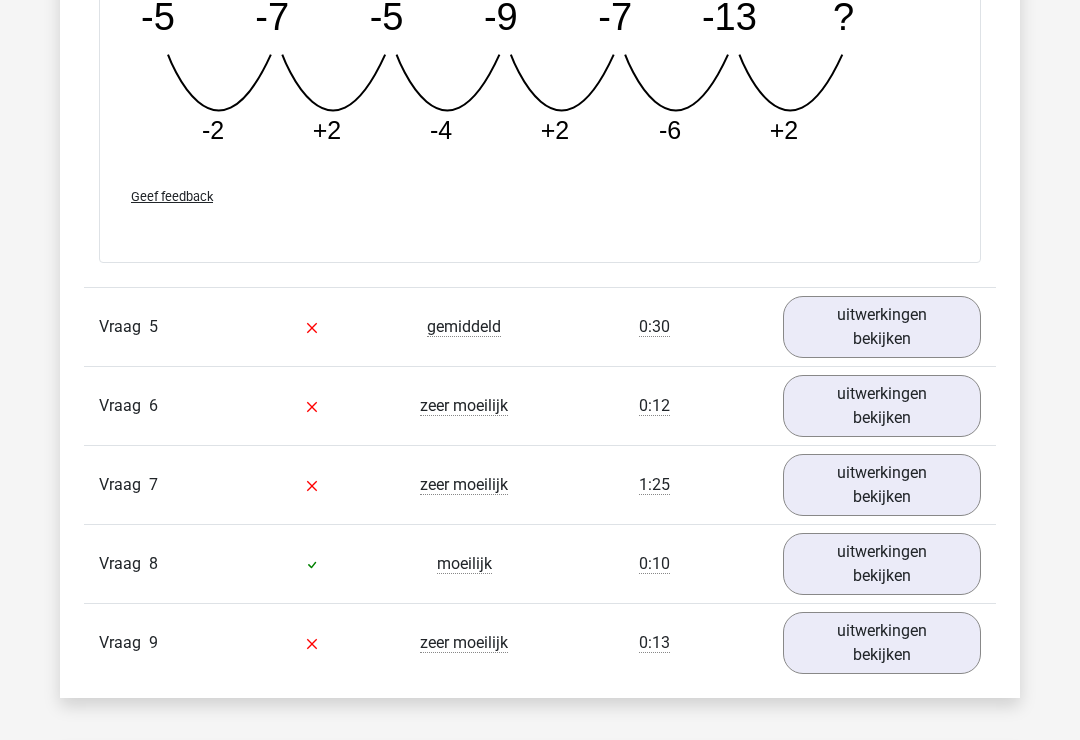 scroll, scrollTop: 5806, scrollLeft: 0, axis: vertical 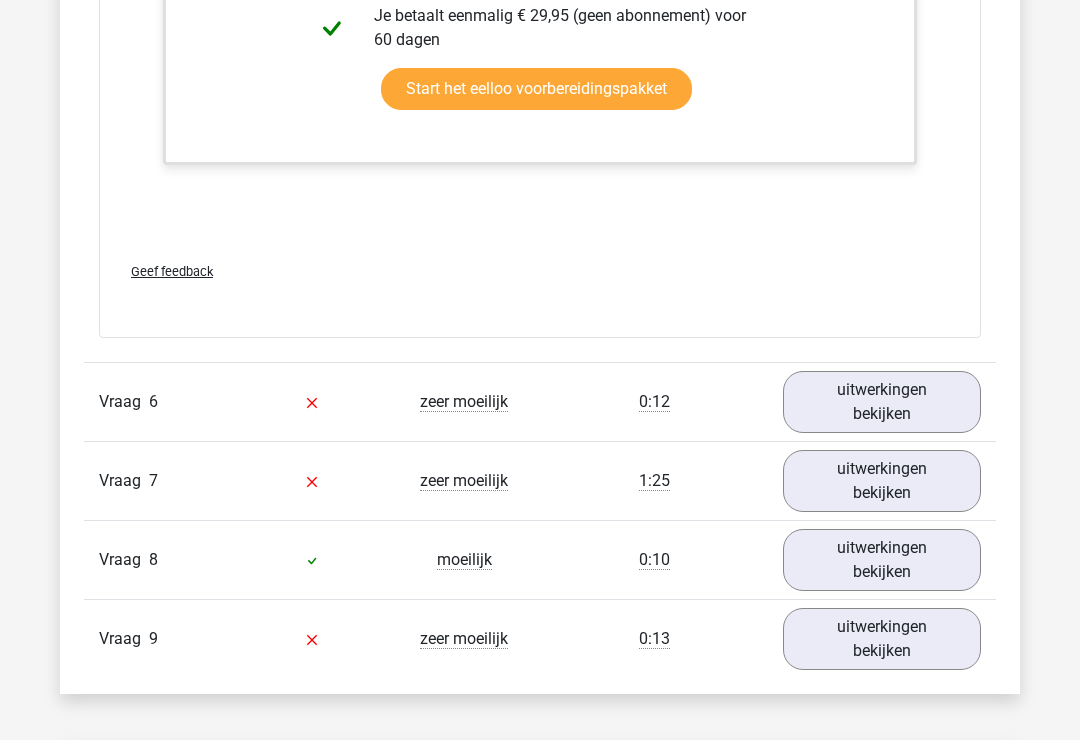 click on "uitwerkingen bekijken" at bounding box center [882, 402] 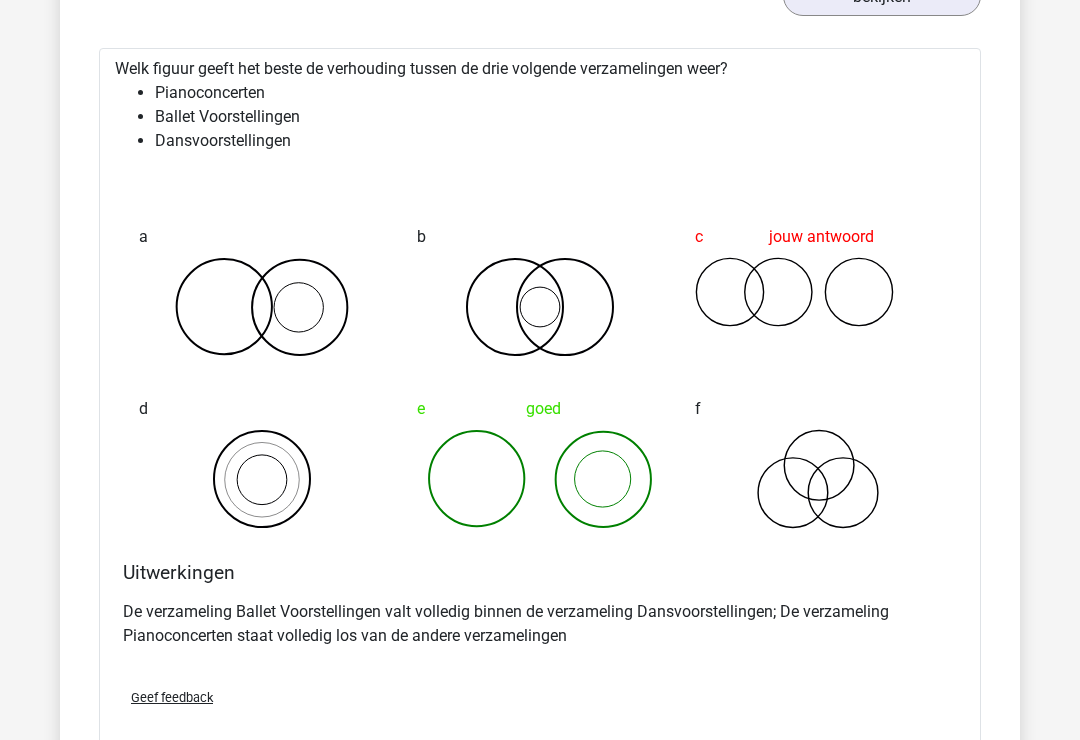 scroll, scrollTop: 7251, scrollLeft: 0, axis: vertical 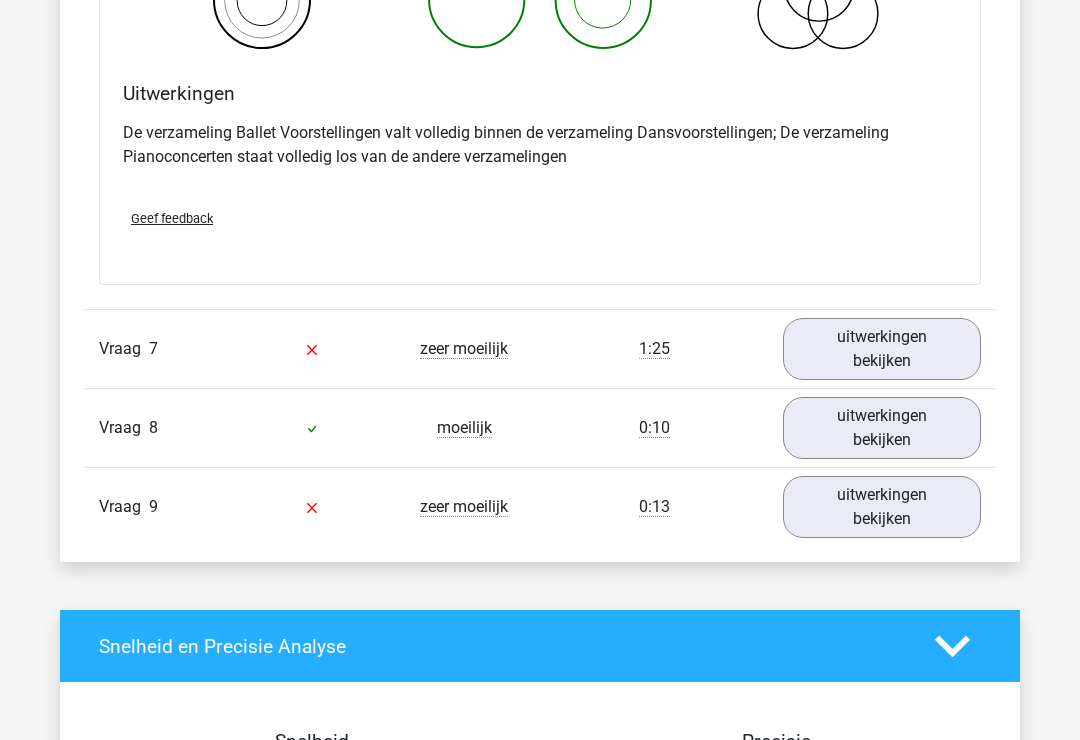 click on "uitwerkingen bekijken" at bounding box center [882, 350] 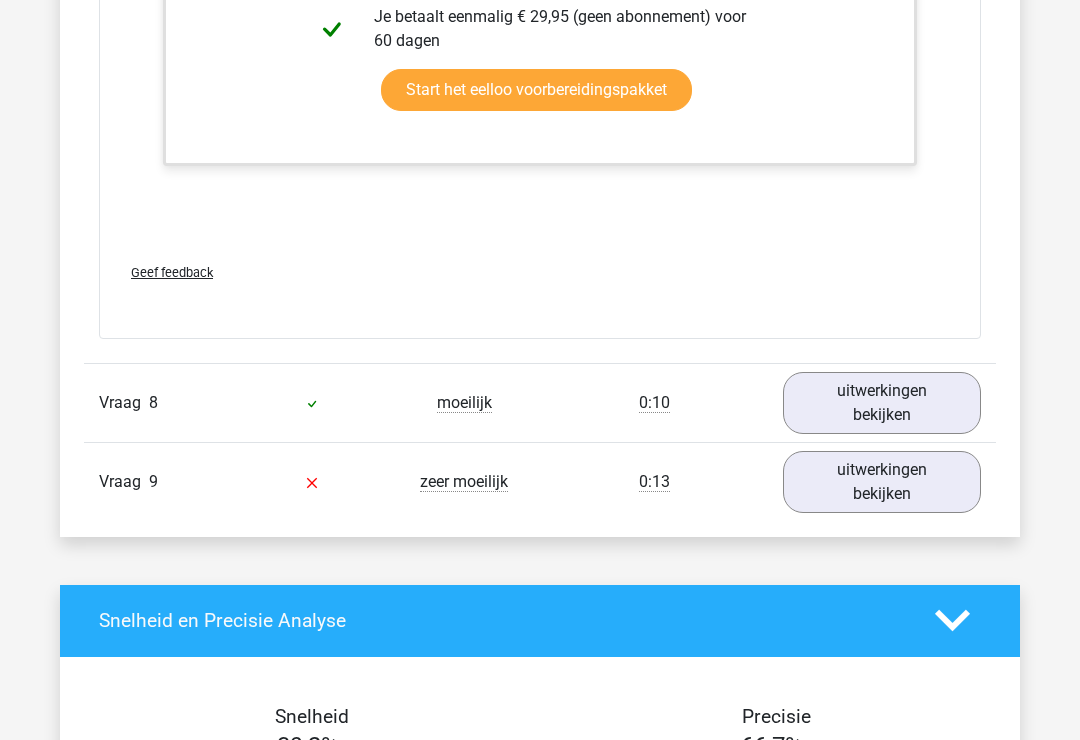 scroll, scrollTop: 8928, scrollLeft: 0, axis: vertical 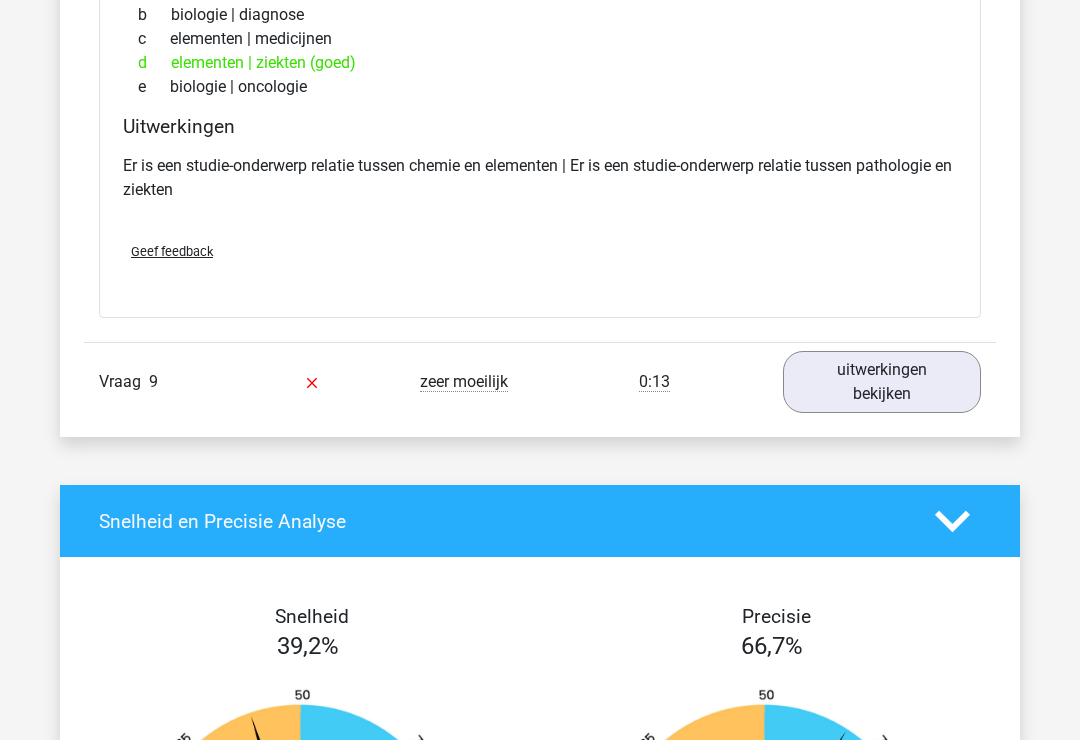 click on "uitwerkingen bekijken" at bounding box center [882, 382] 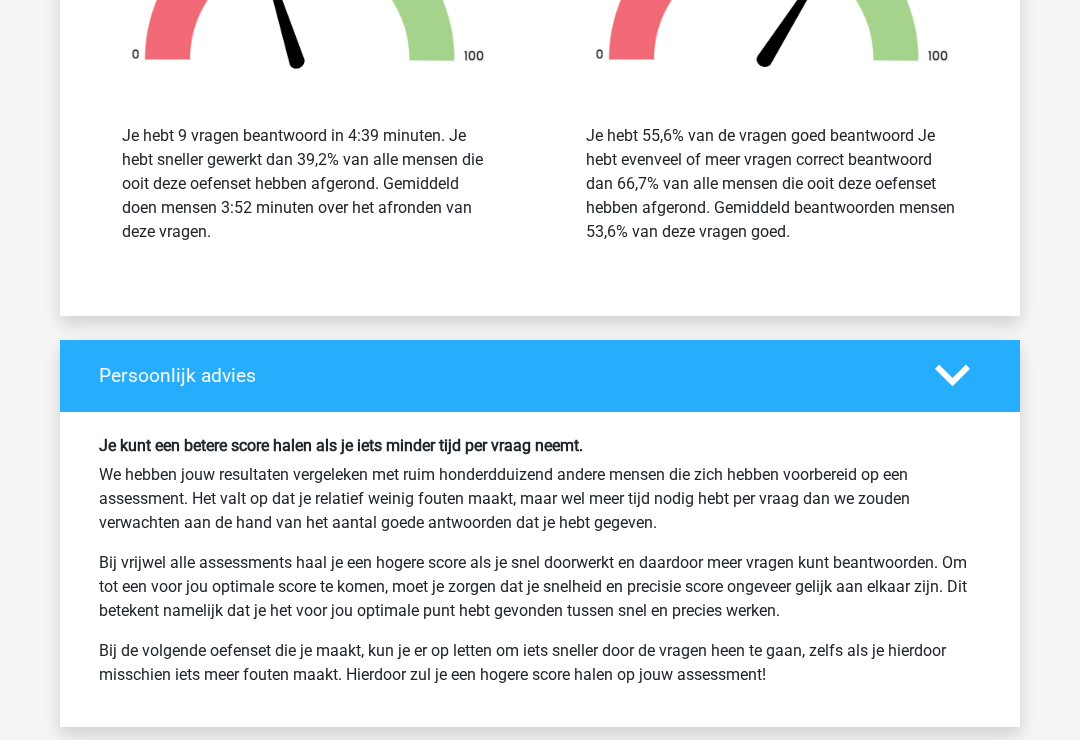 scroll, scrollTop: 11555, scrollLeft: 0, axis: vertical 